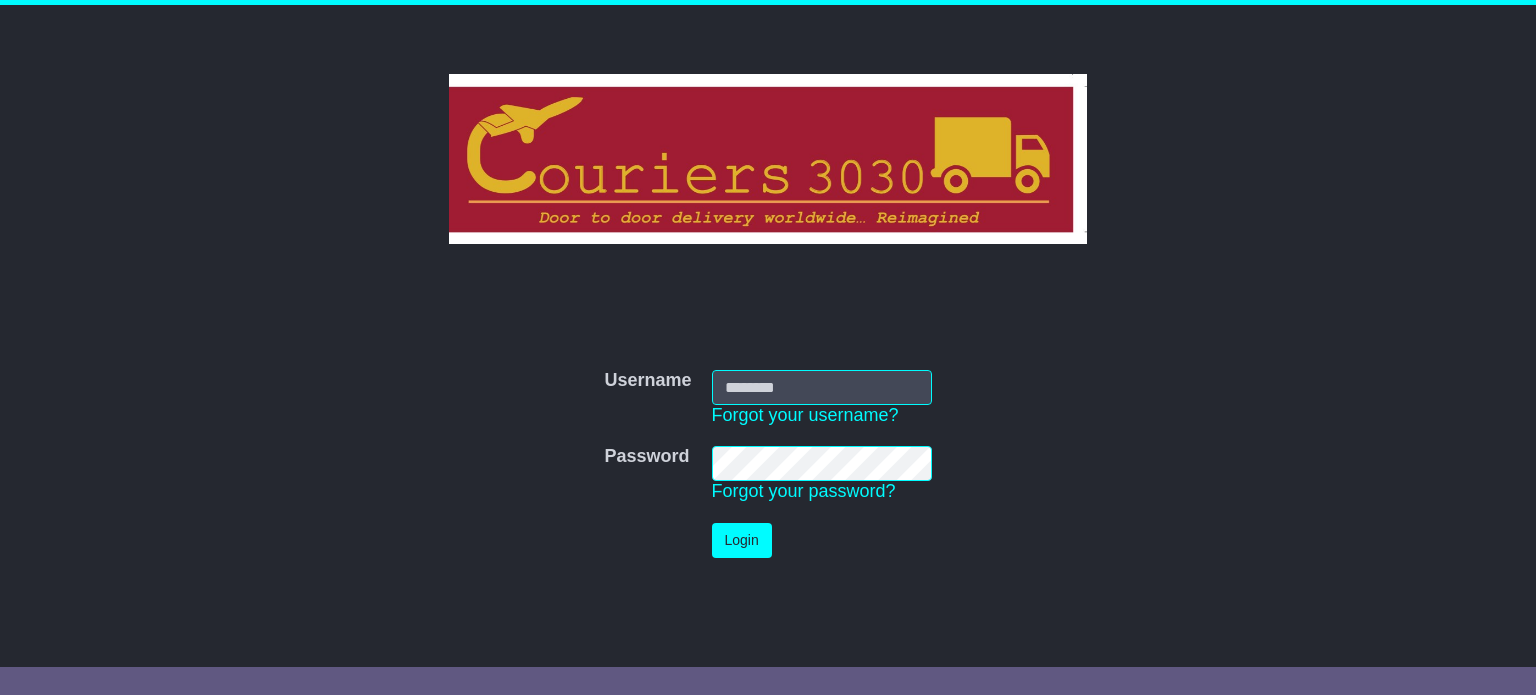 scroll, scrollTop: 0, scrollLeft: 0, axis: both 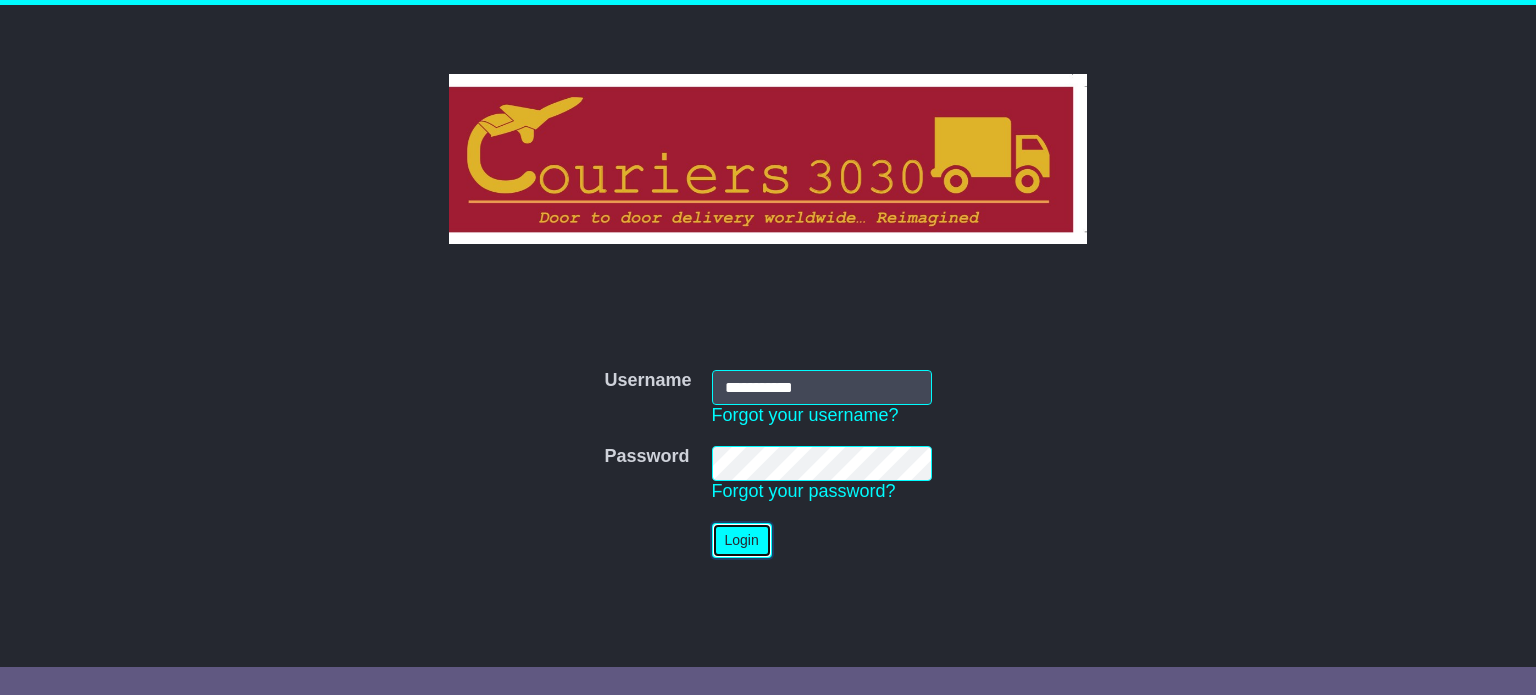 click on "Login" at bounding box center (742, 540) 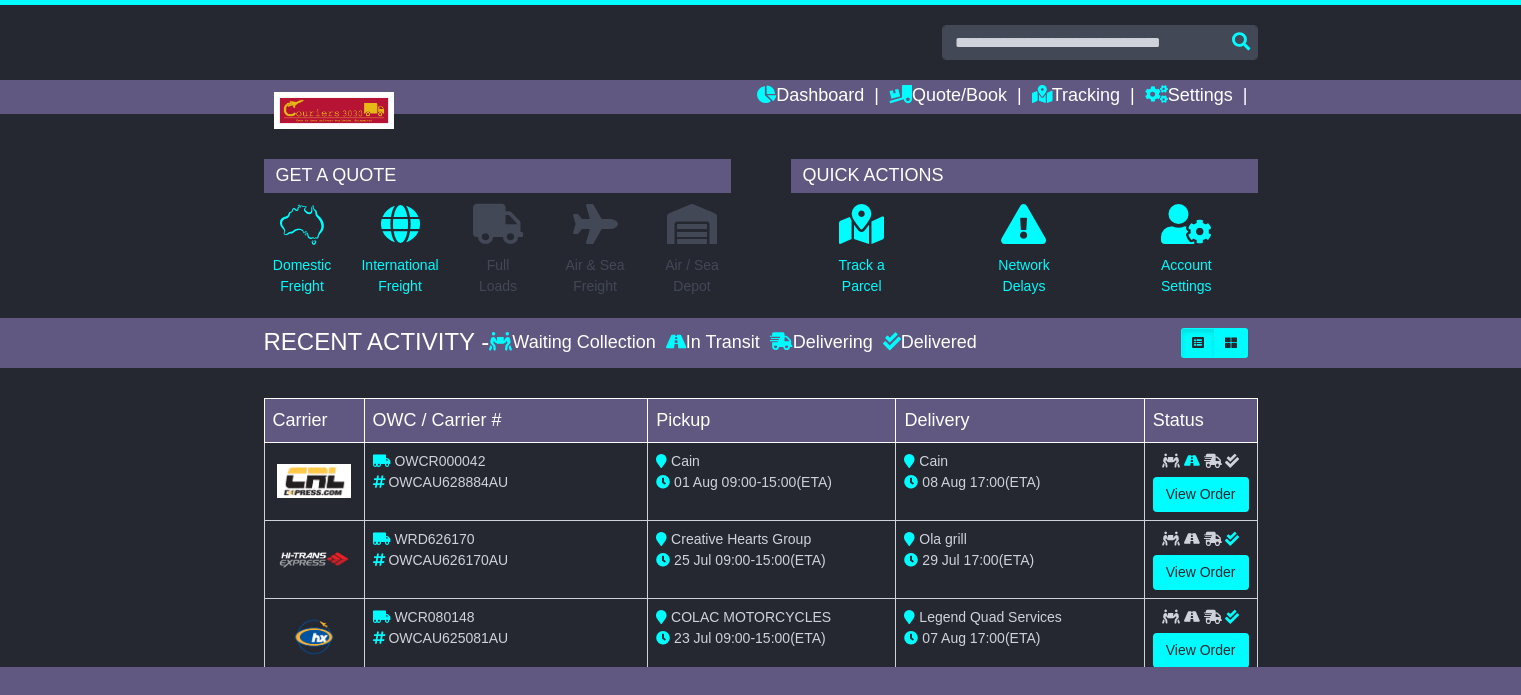 scroll, scrollTop: 0, scrollLeft: 0, axis: both 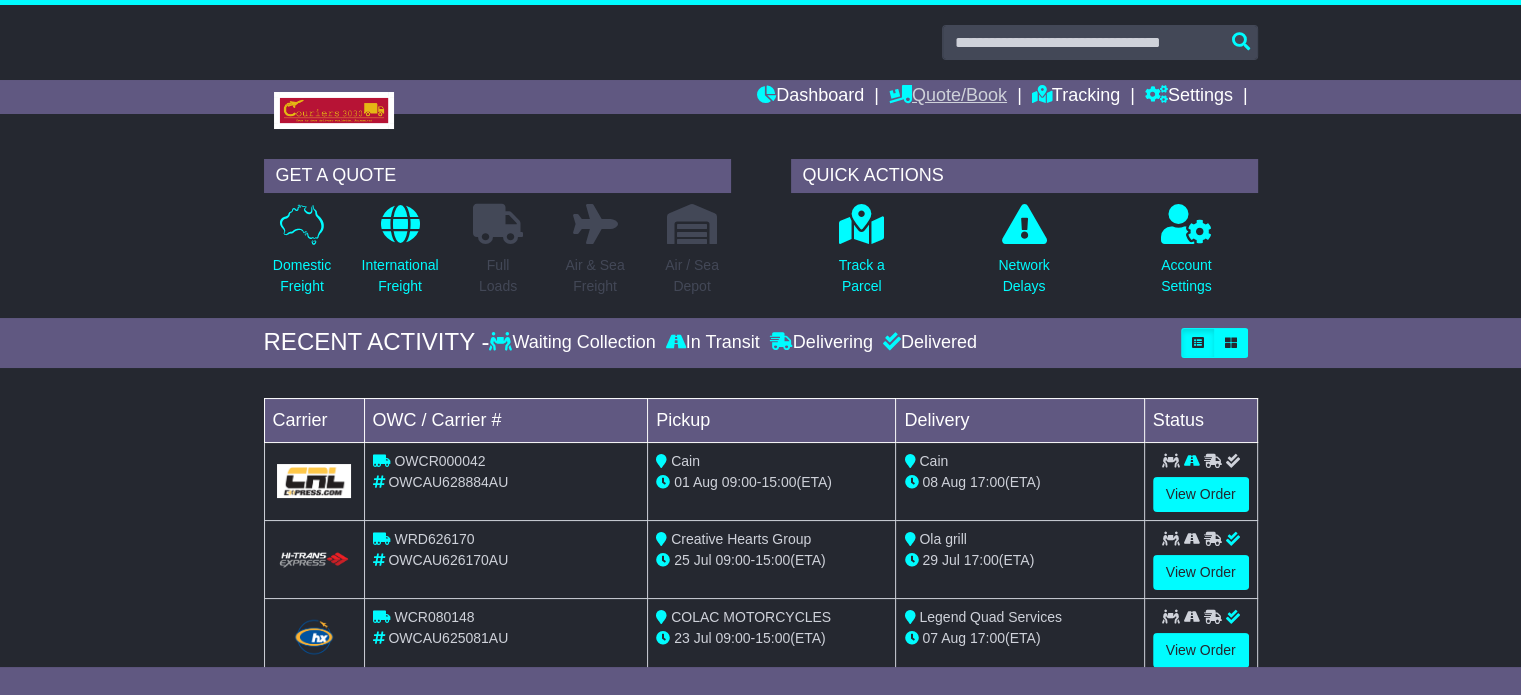 click on "Quote/Book" at bounding box center [948, 97] 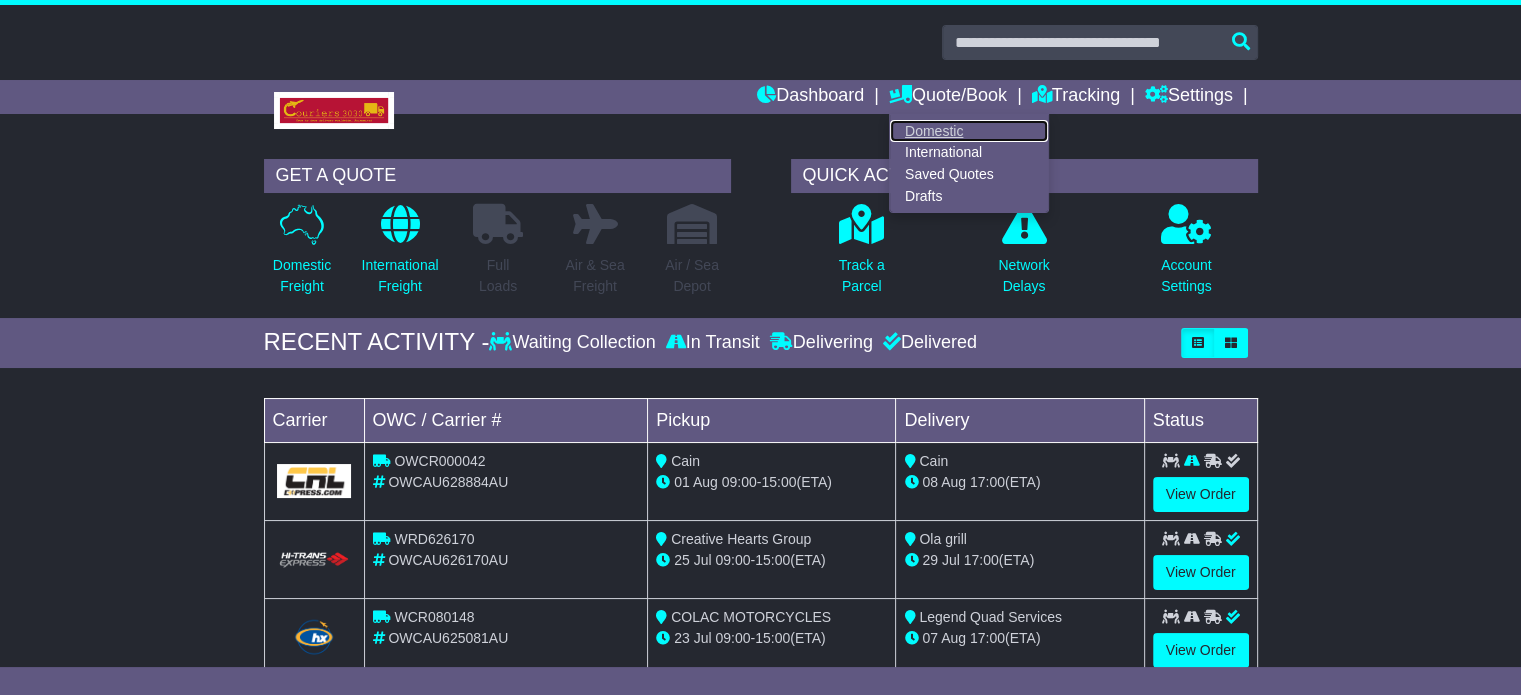 click on "Domestic" at bounding box center (969, 131) 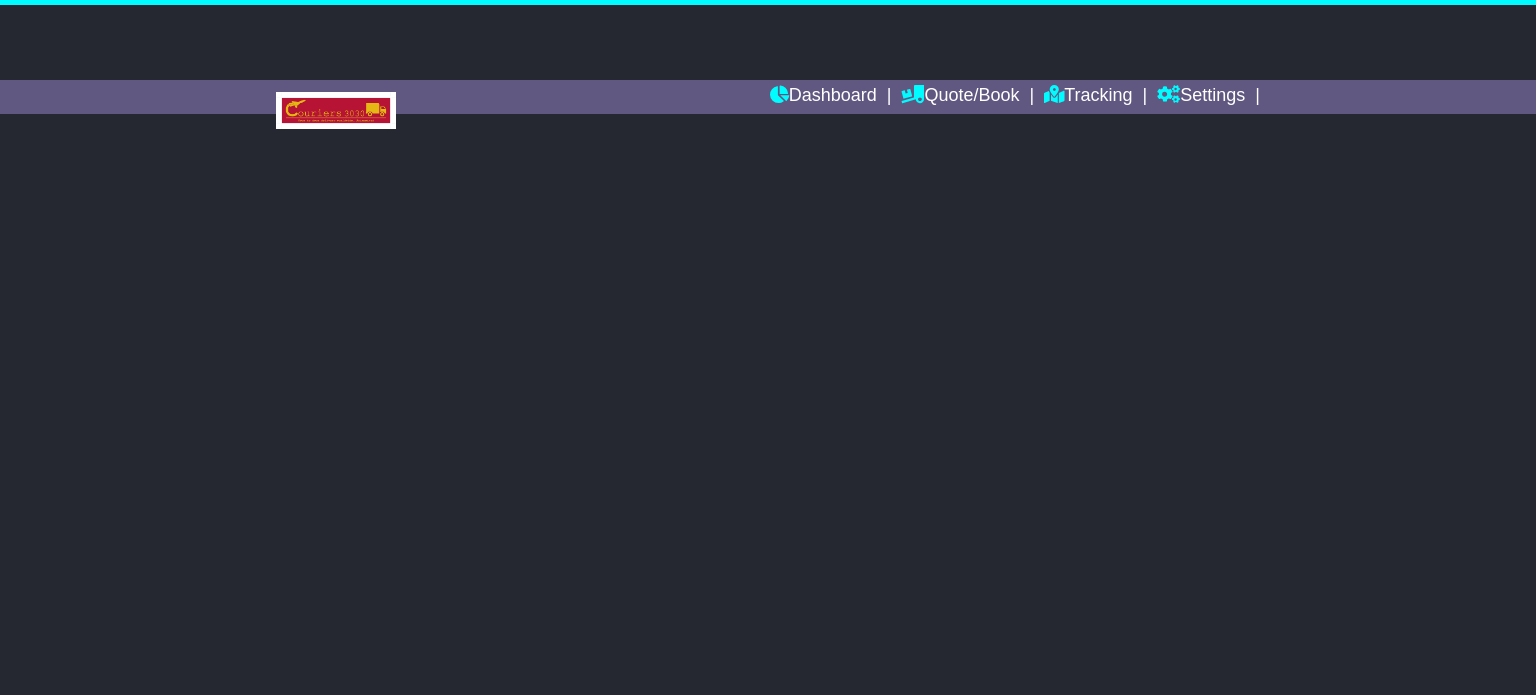 scroll, scrollTop: 0, scrollLeft: 0, axis: both 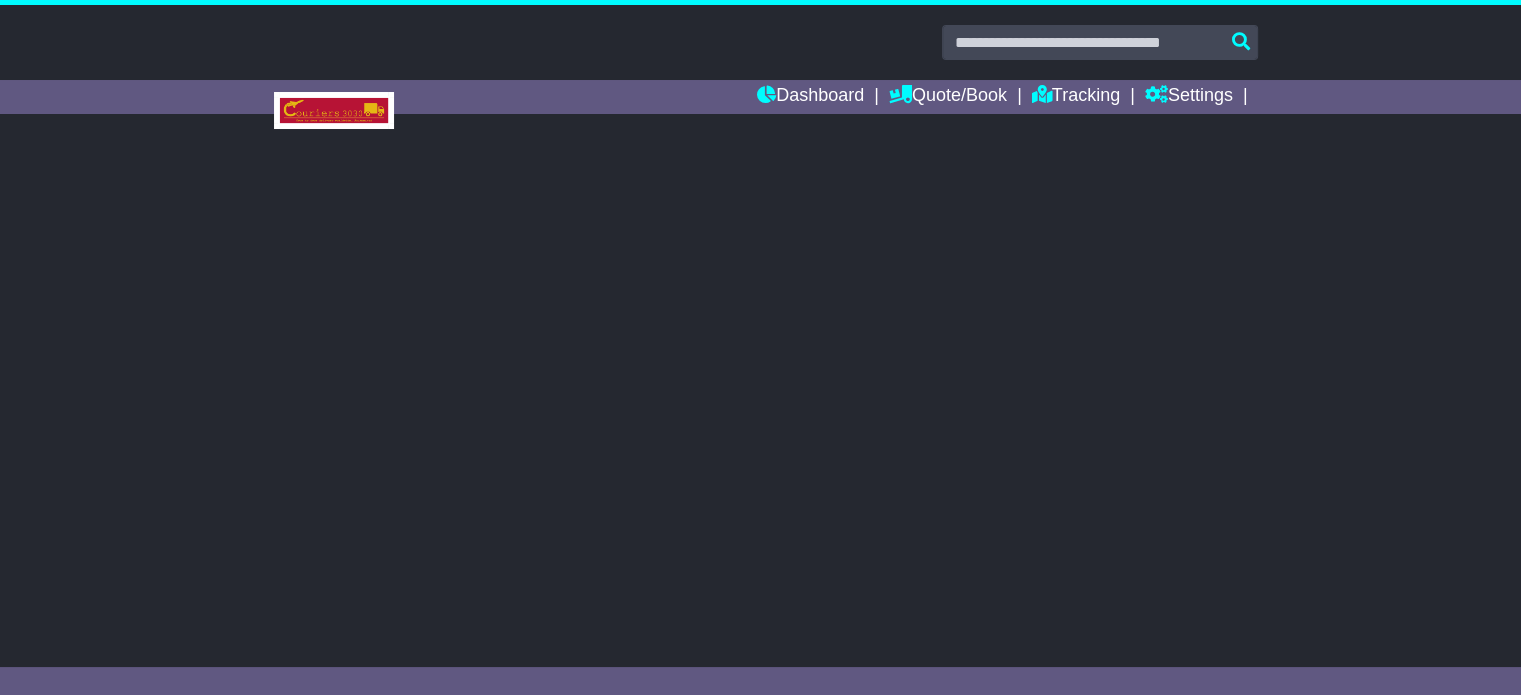 select 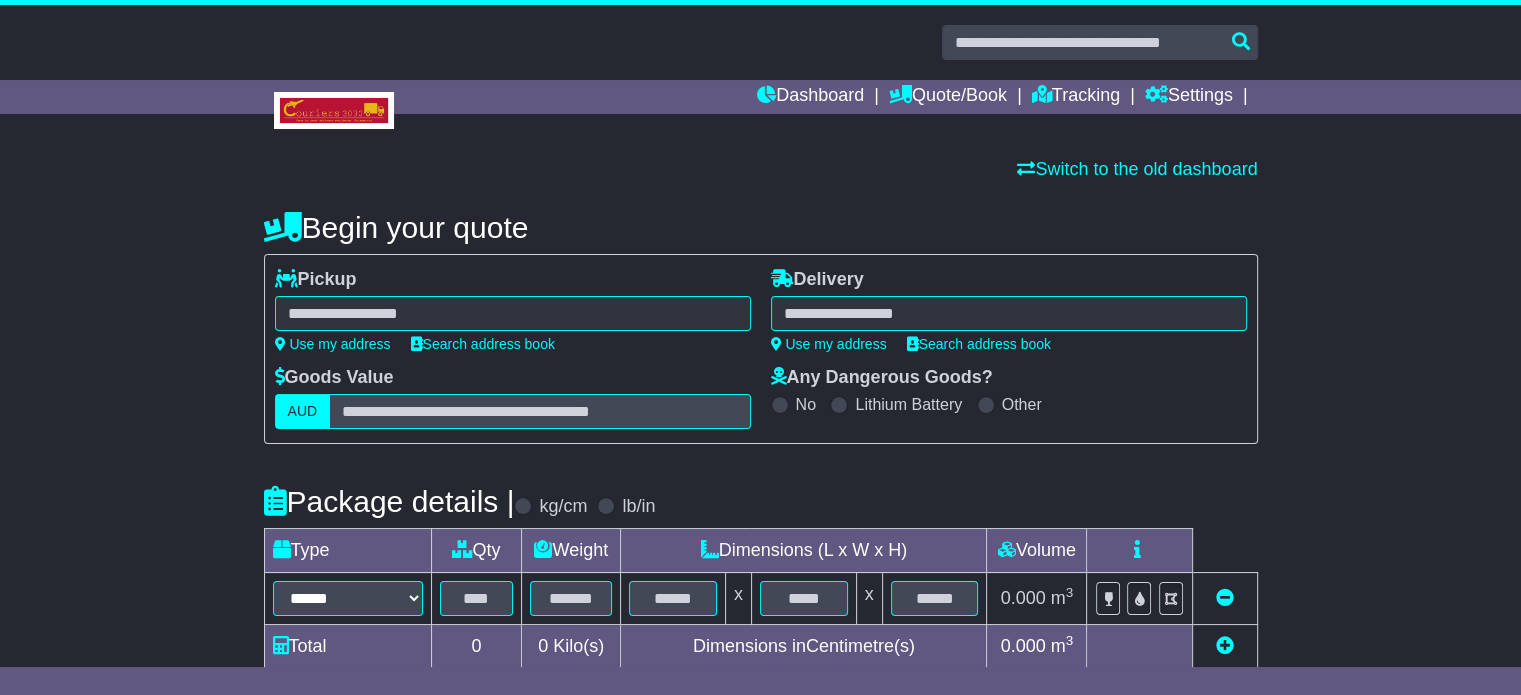 click at bounding box center [513, 313] 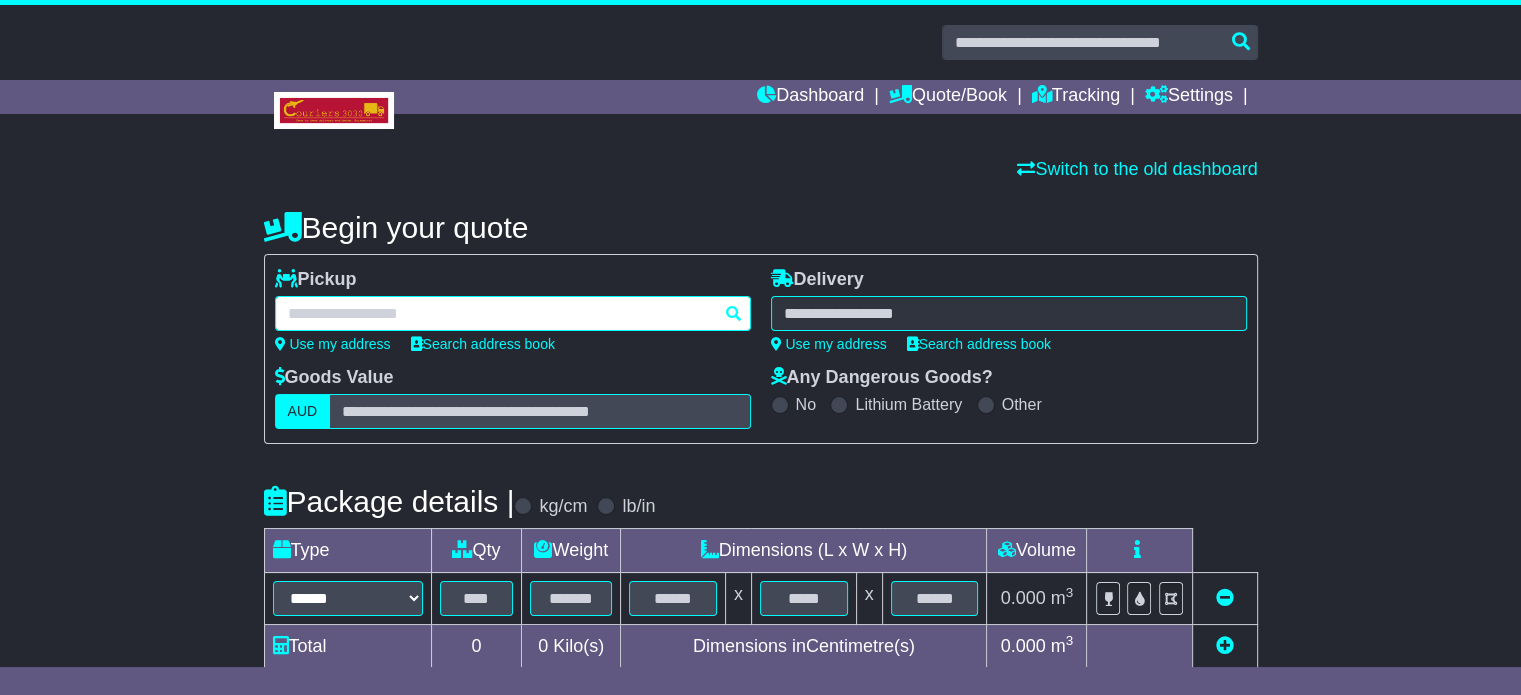 paste on "********" 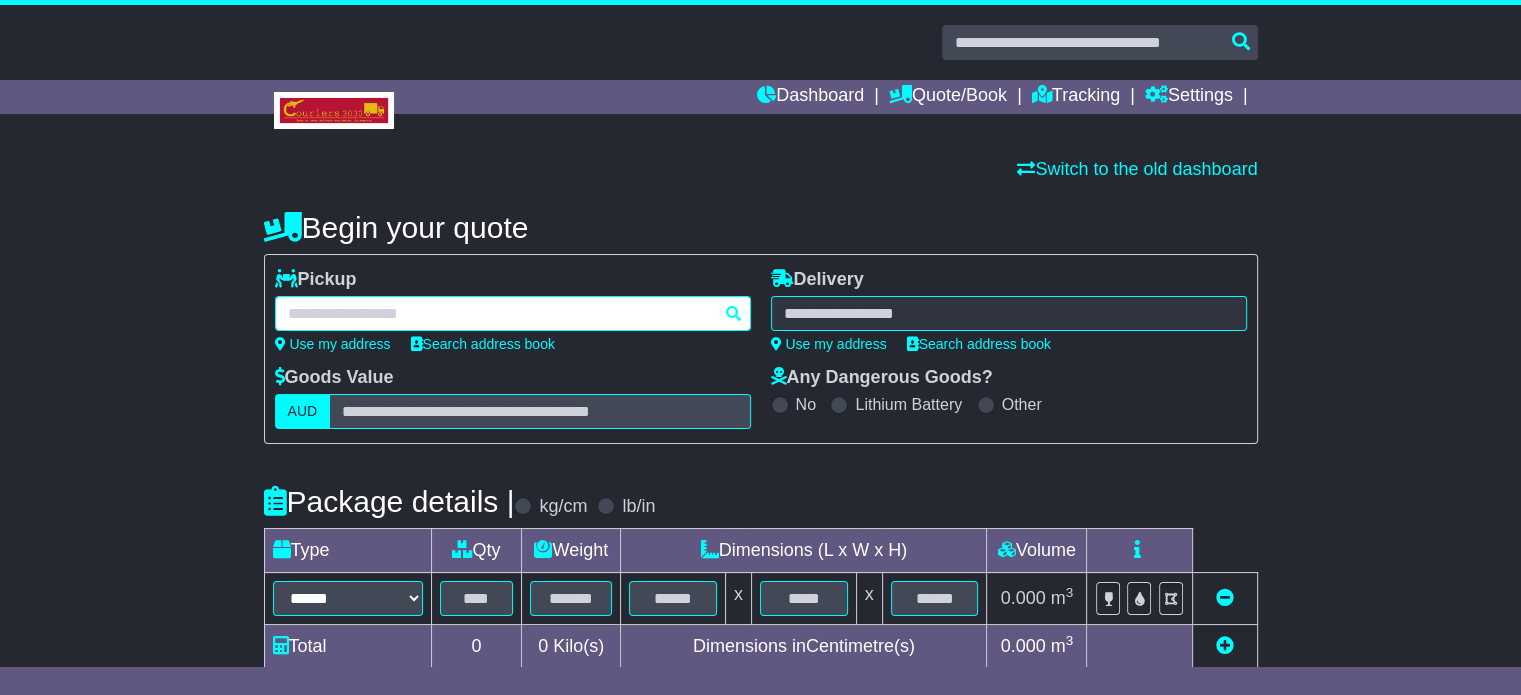 type on "********" 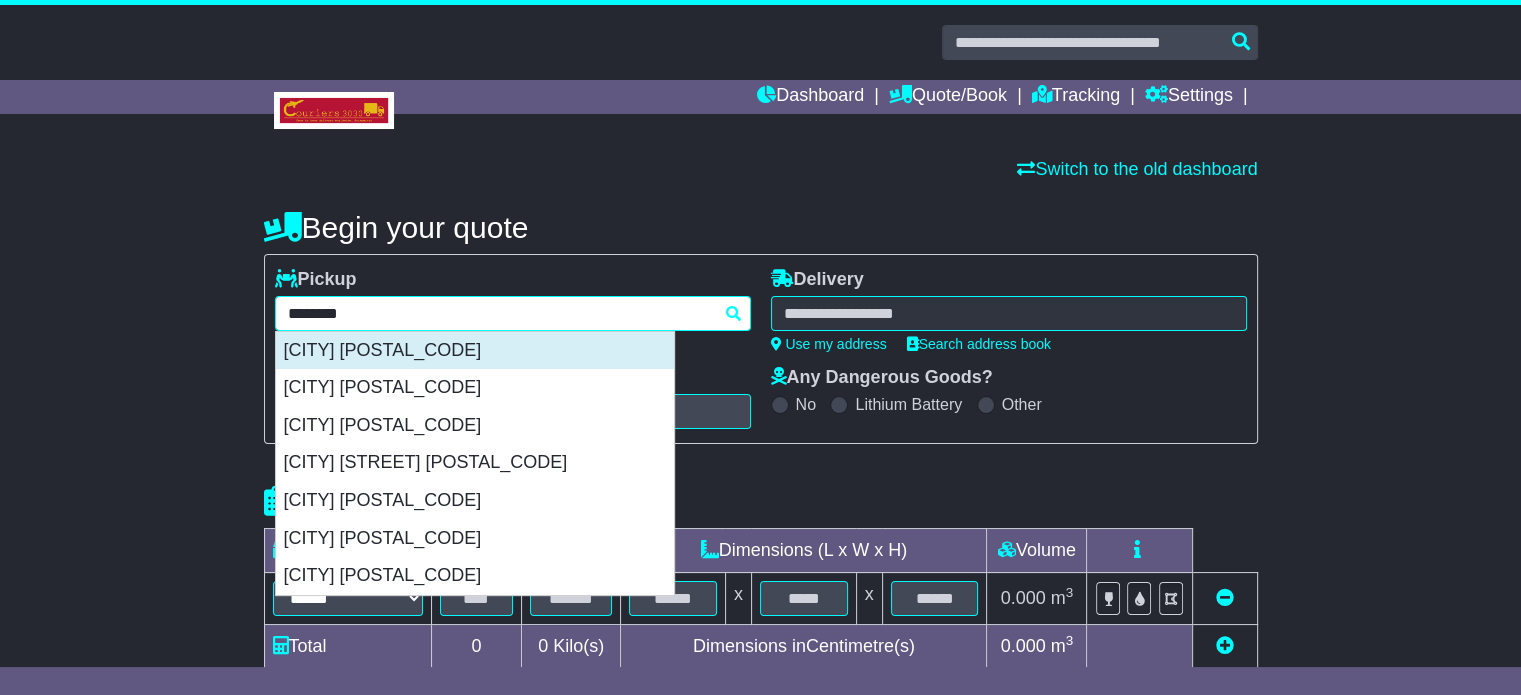 click on "ADELAIDE 5000" at bounding box center (475, 351) 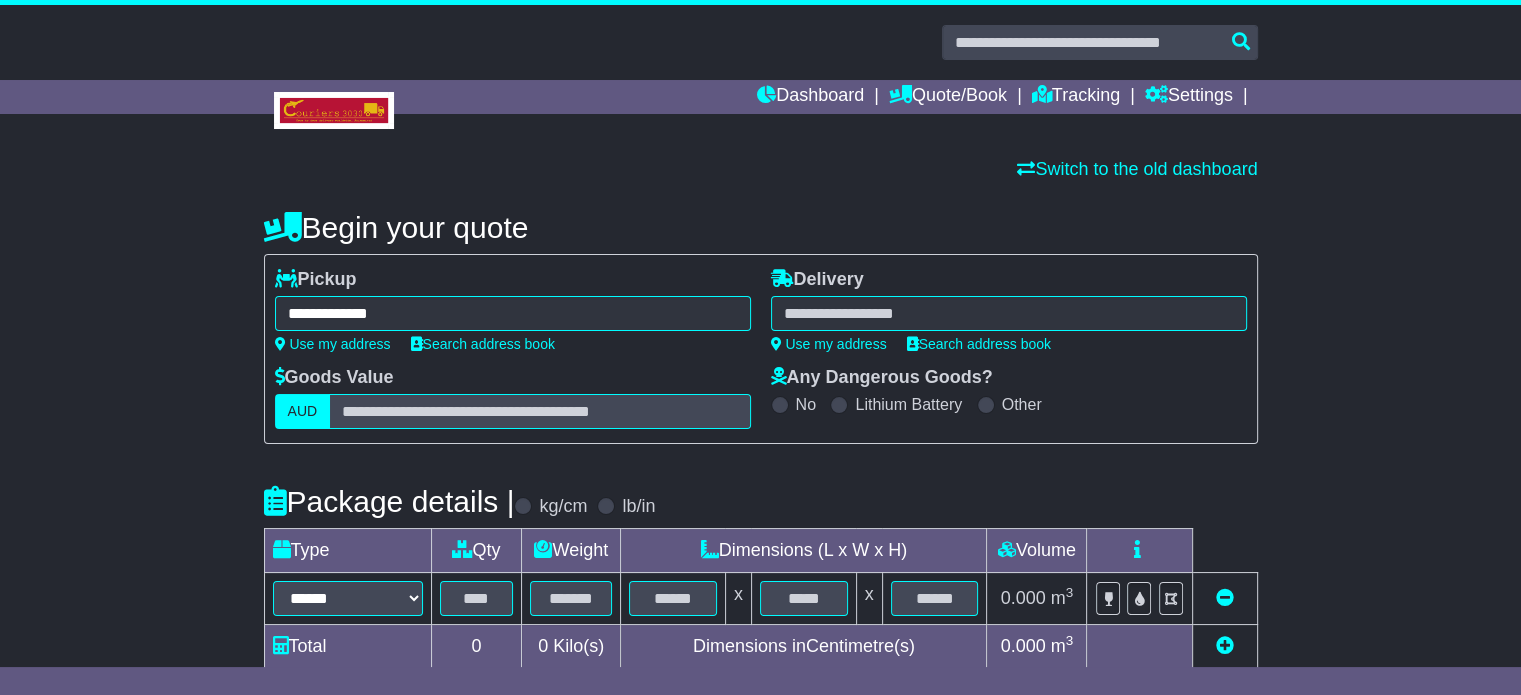 type on "**********" 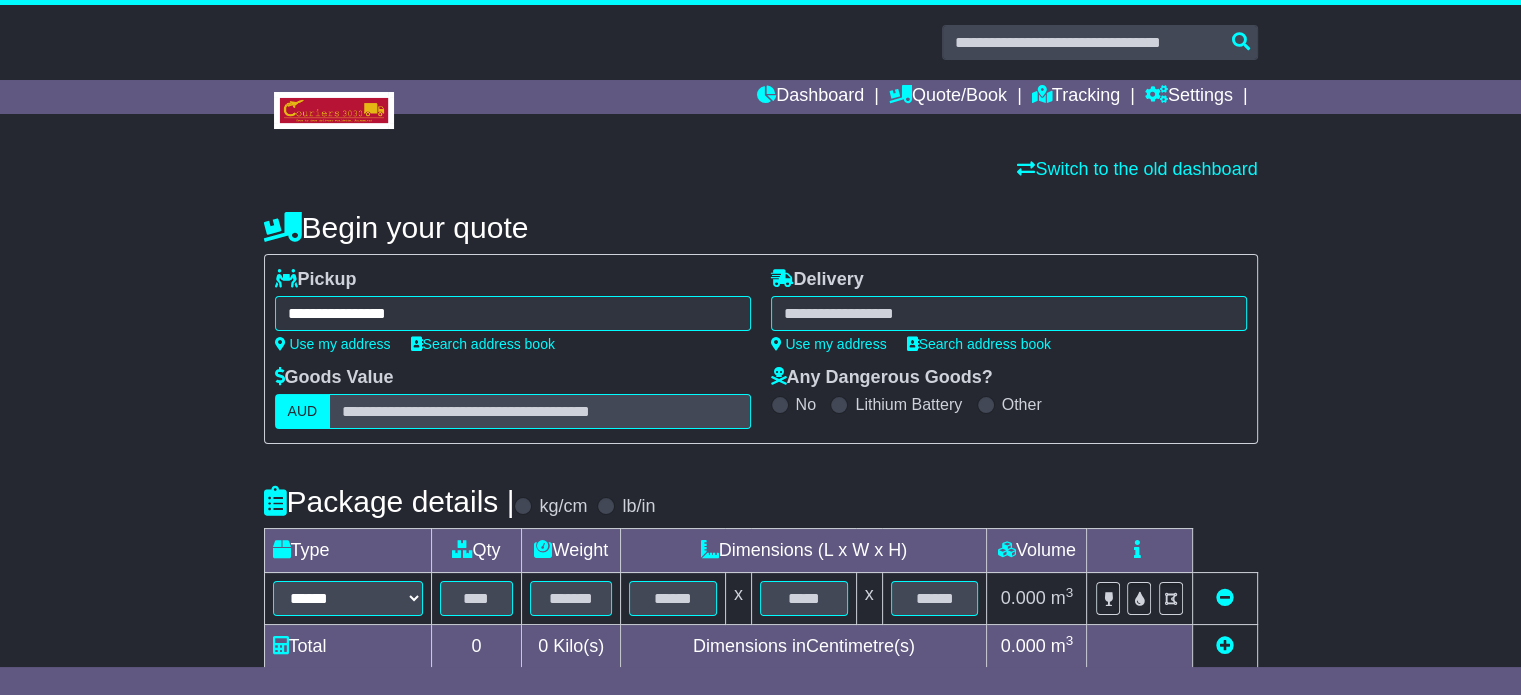 click at bounding box center [1009, 313] 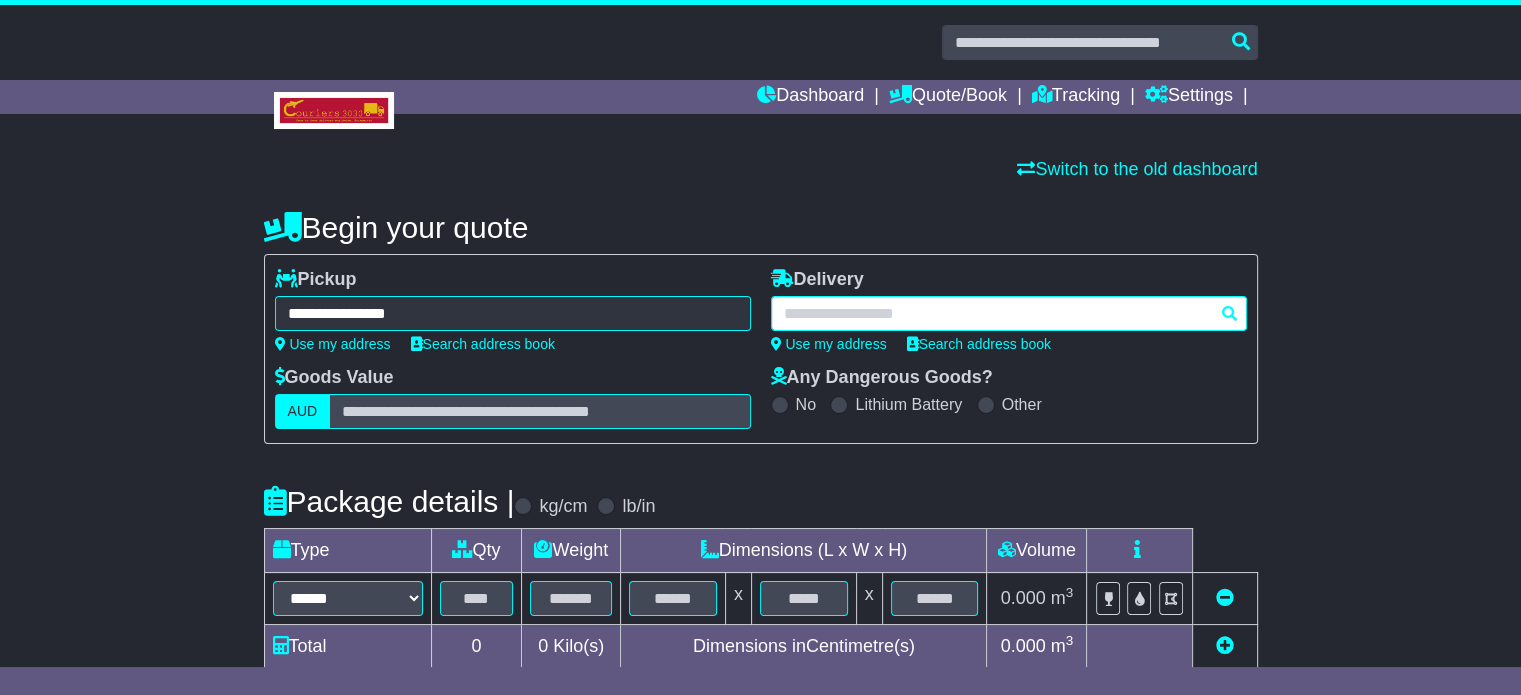 paste on "******" 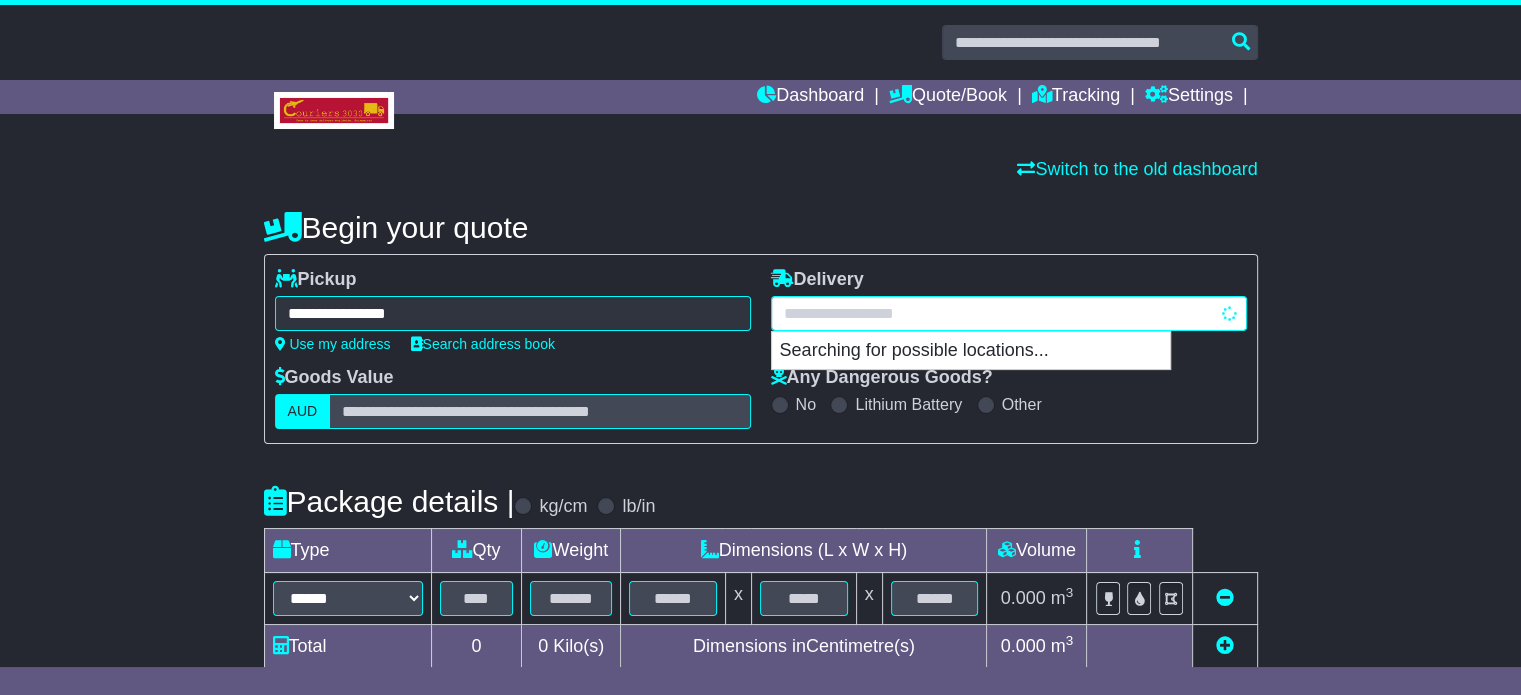 type on "******" 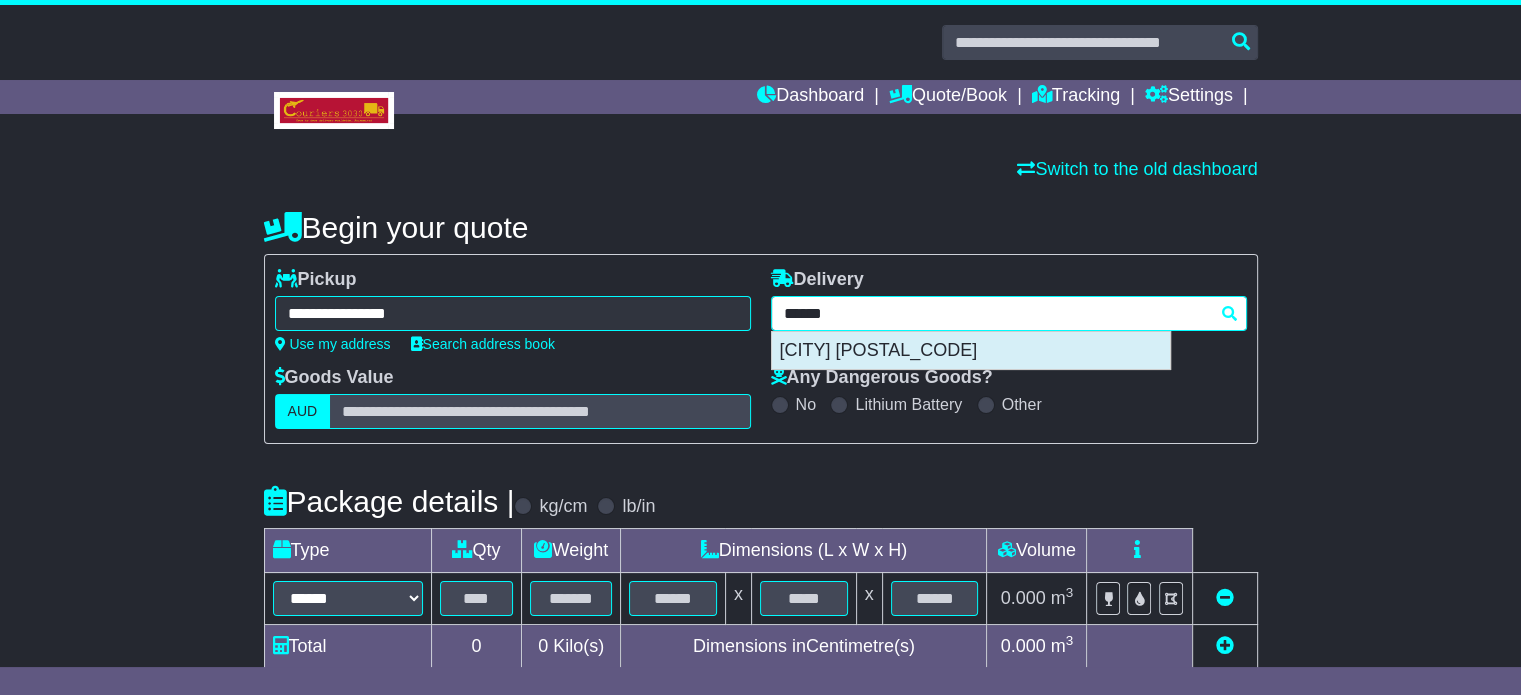 click on "KYOGLE 2474" at bounding box center [971, 351] 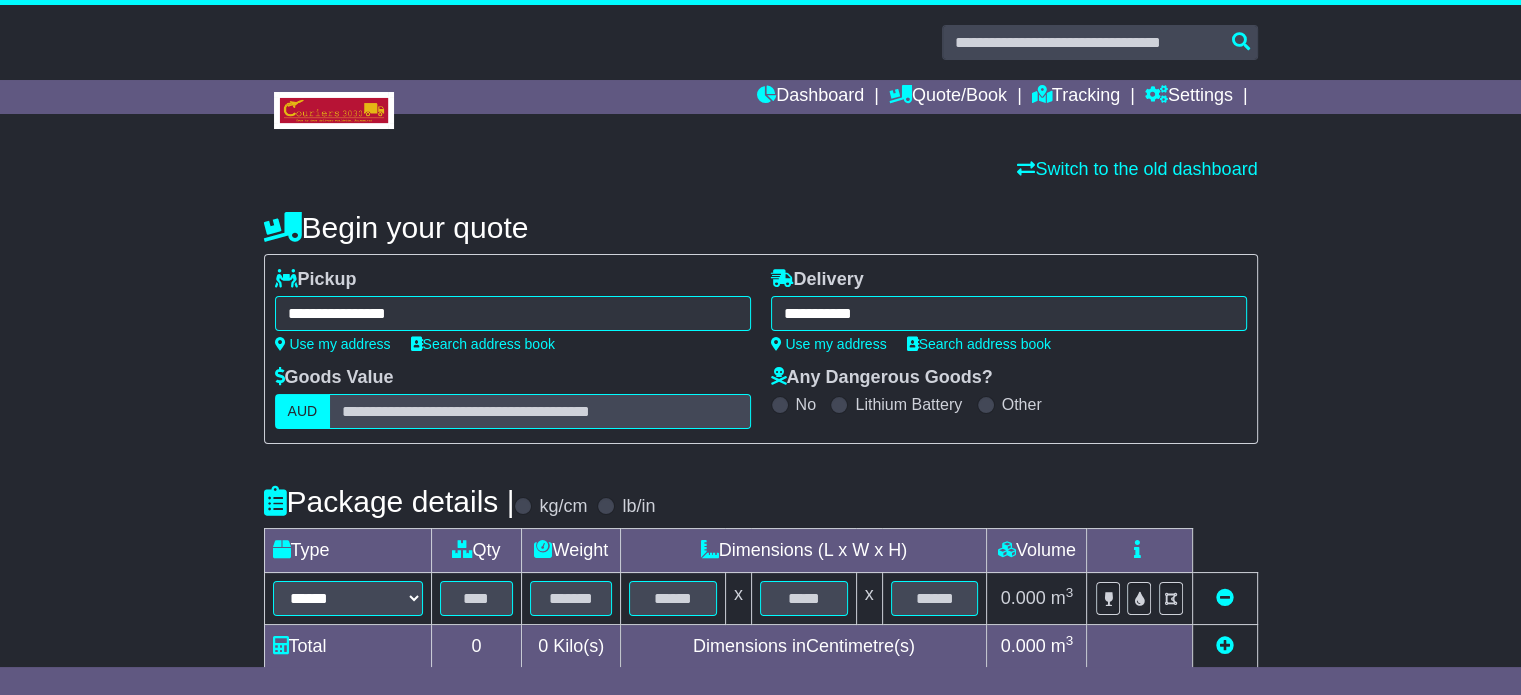 type on "**********" 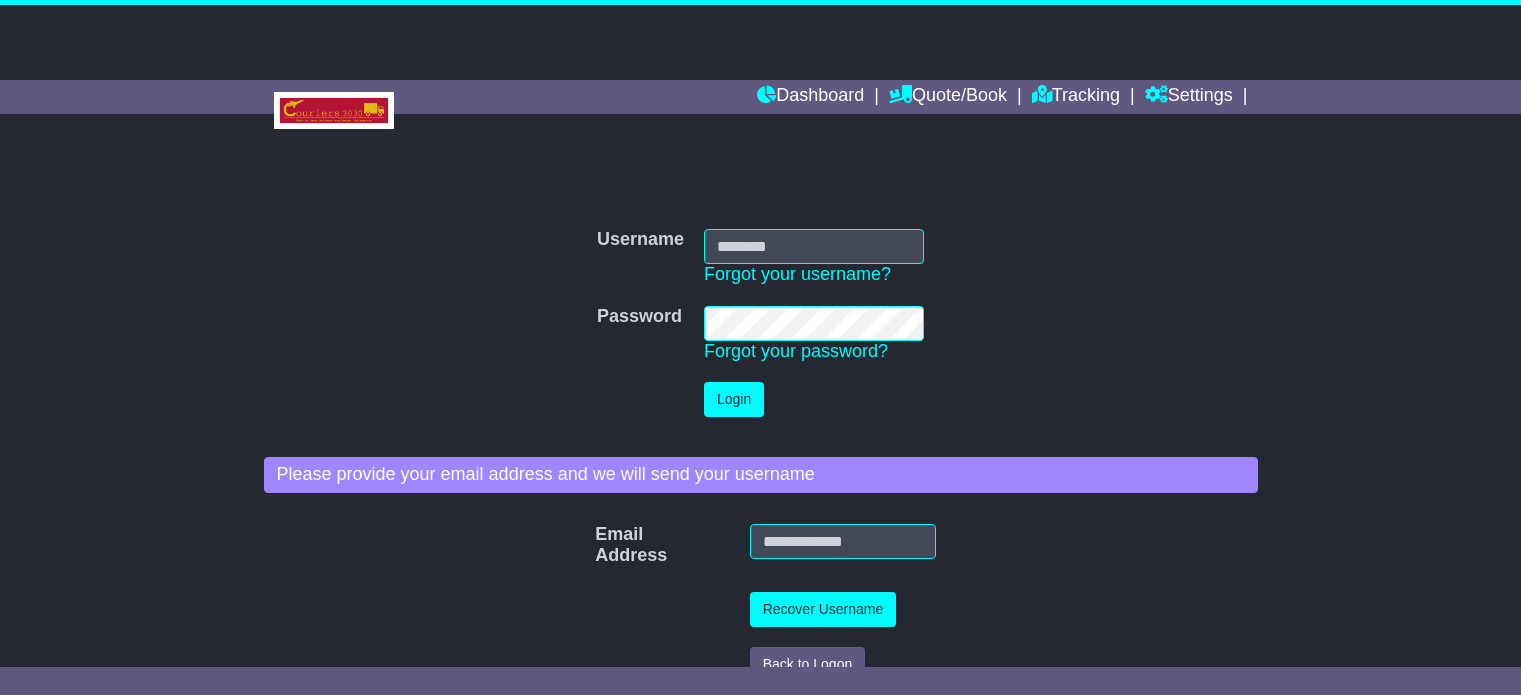 scroll, scrollTop: 0, scrollLeft: 0, axis: both 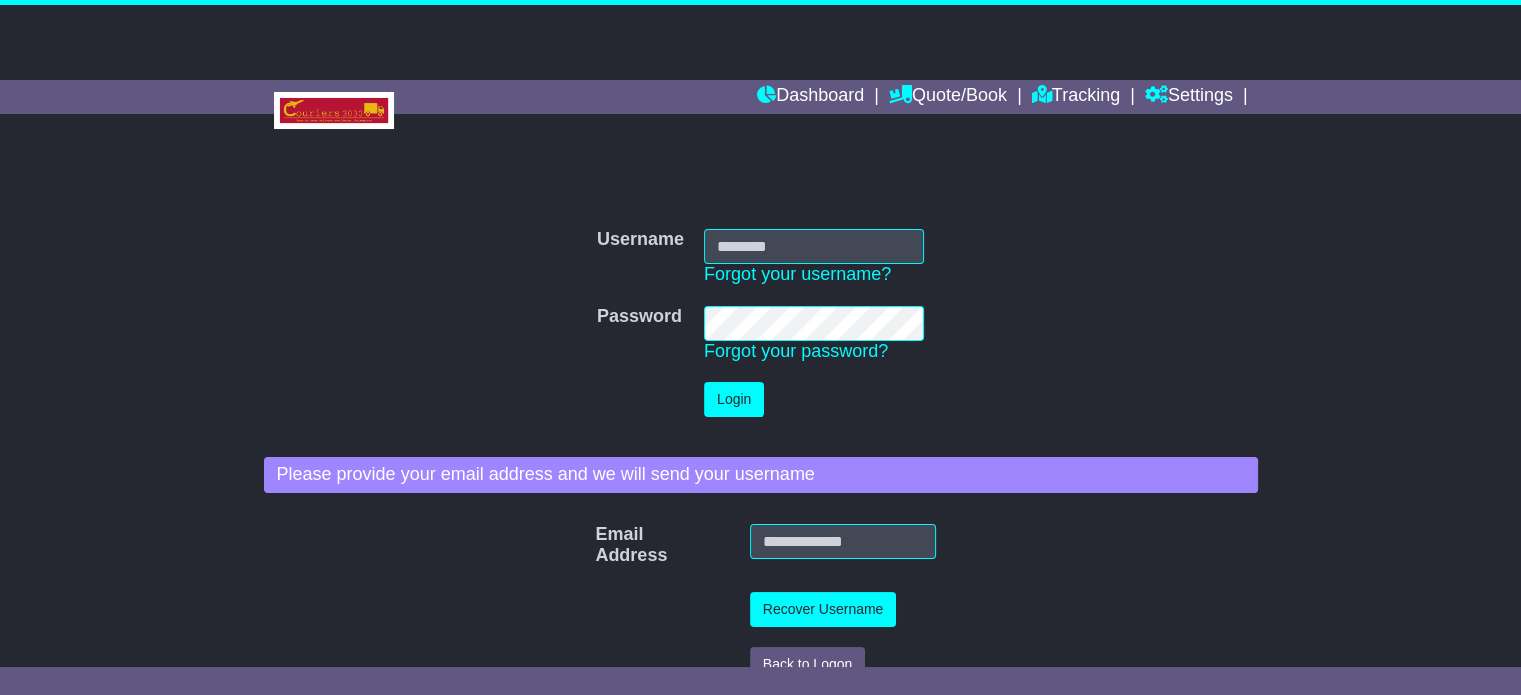 type on "**********" 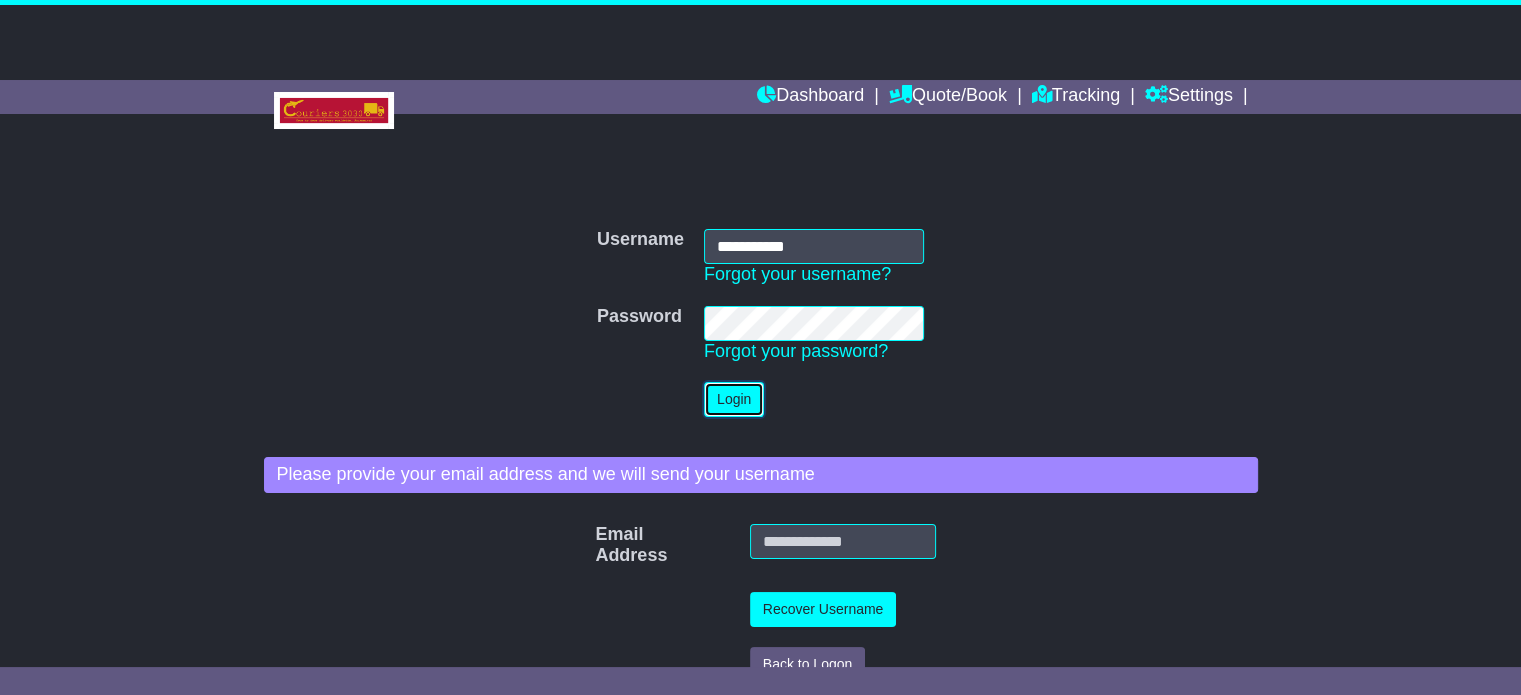 click on "Login" at bounding box center (734, 399) 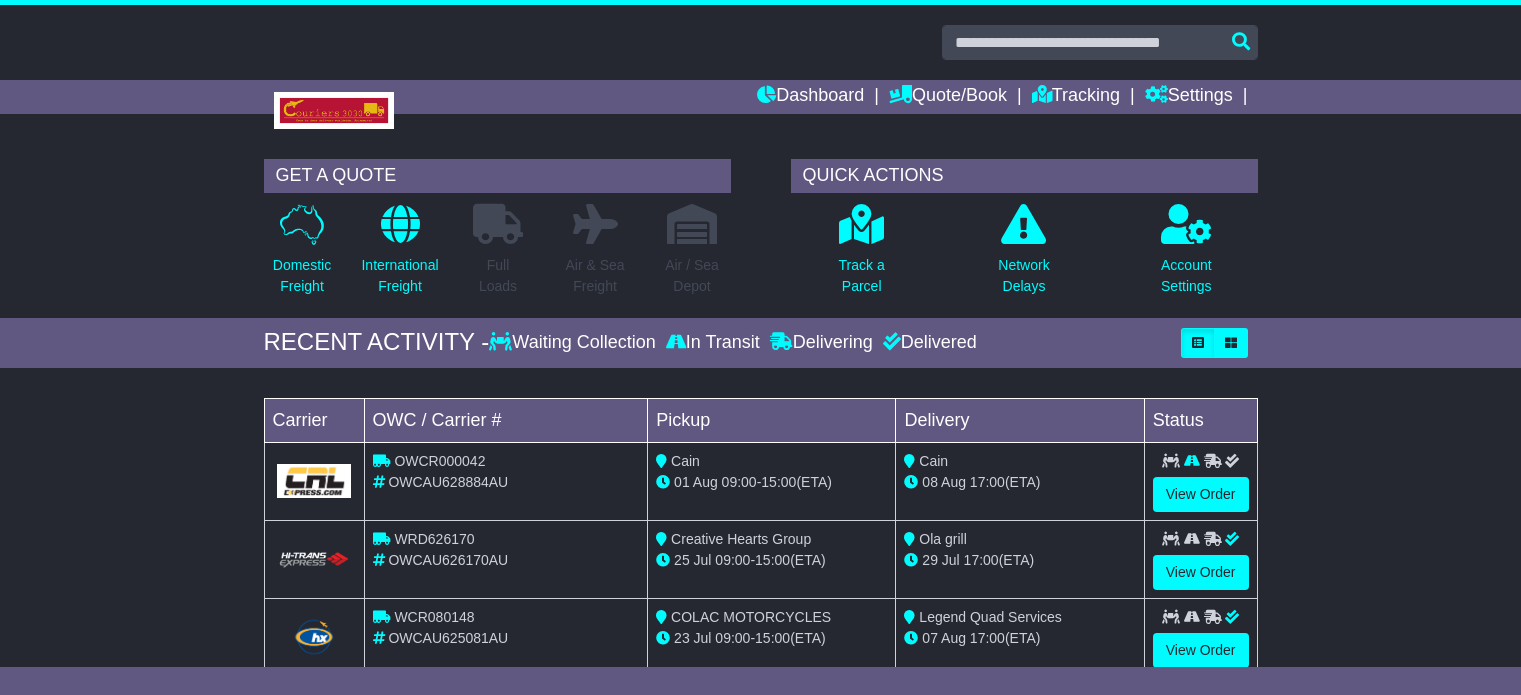 scroll, scrollTop: 0, scrollLeft: 0, axis: both 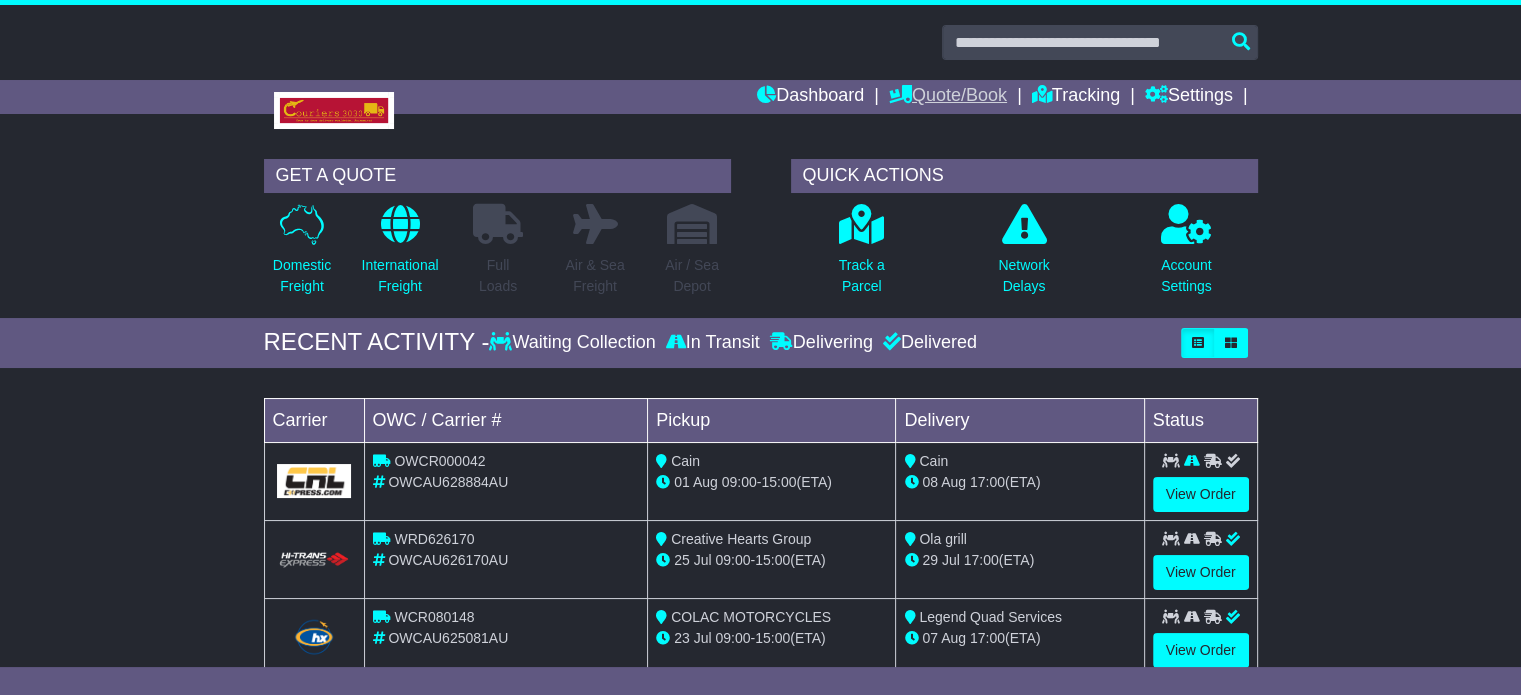 click on "Quote/Book" at bounding box center (948, 97) 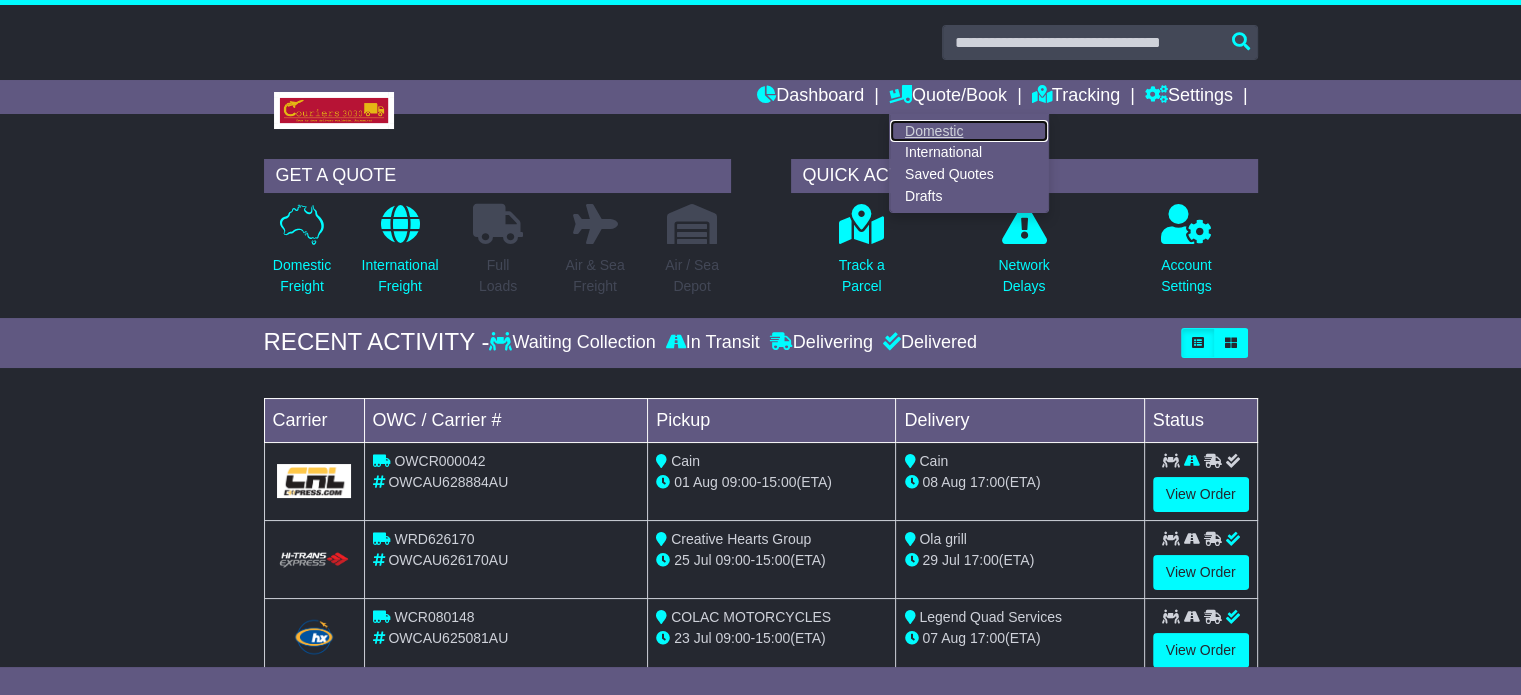 click on "Domestic" at bounding box center (969, 131) 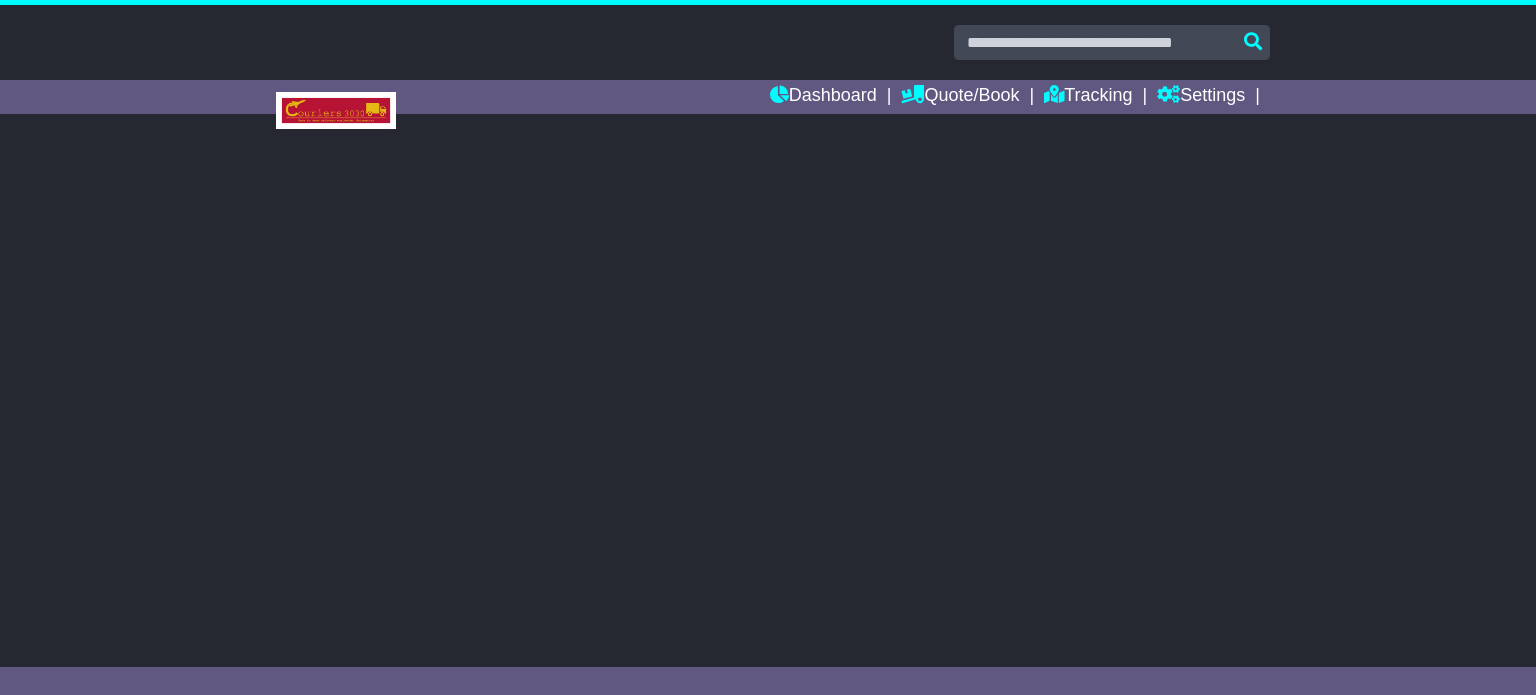 scroll, scrollTop: 0, scrollLeft: 0, axis: both 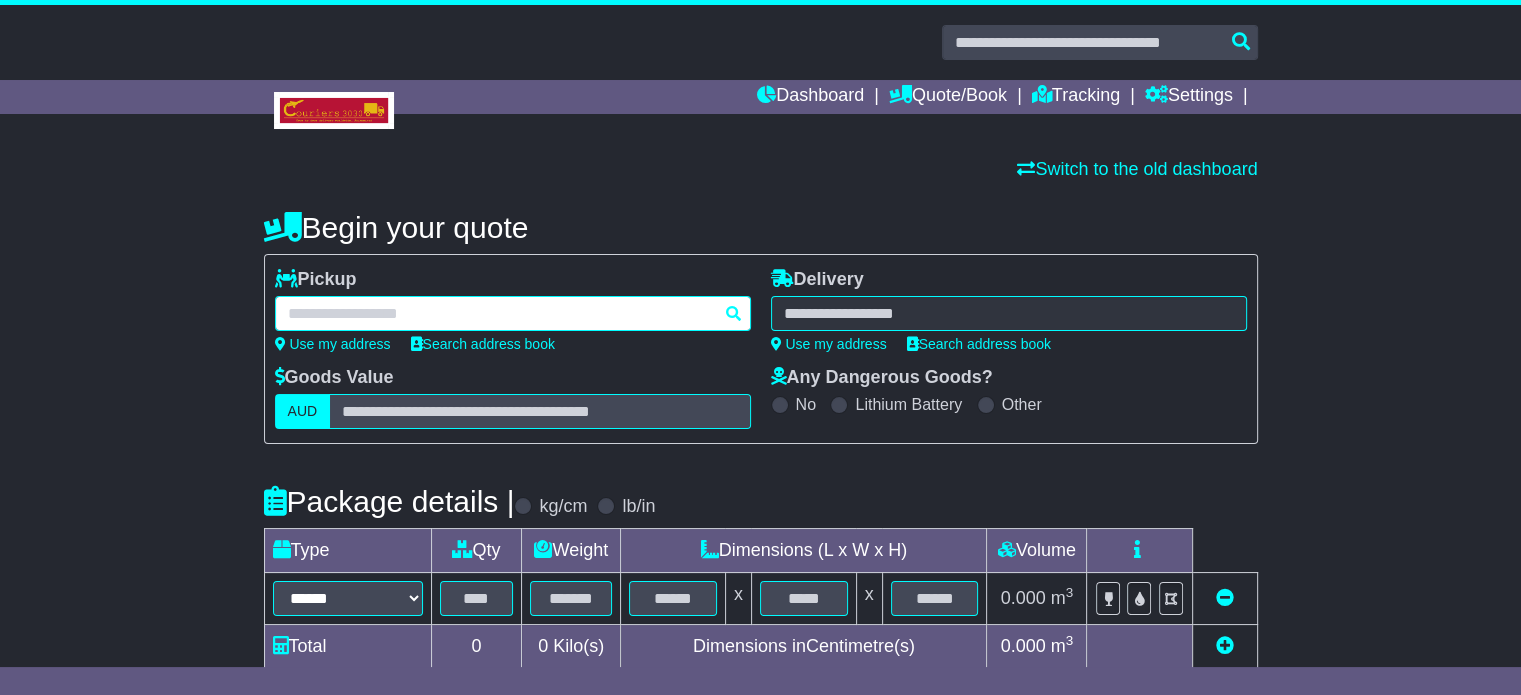 click at bounding box center [513, 313] 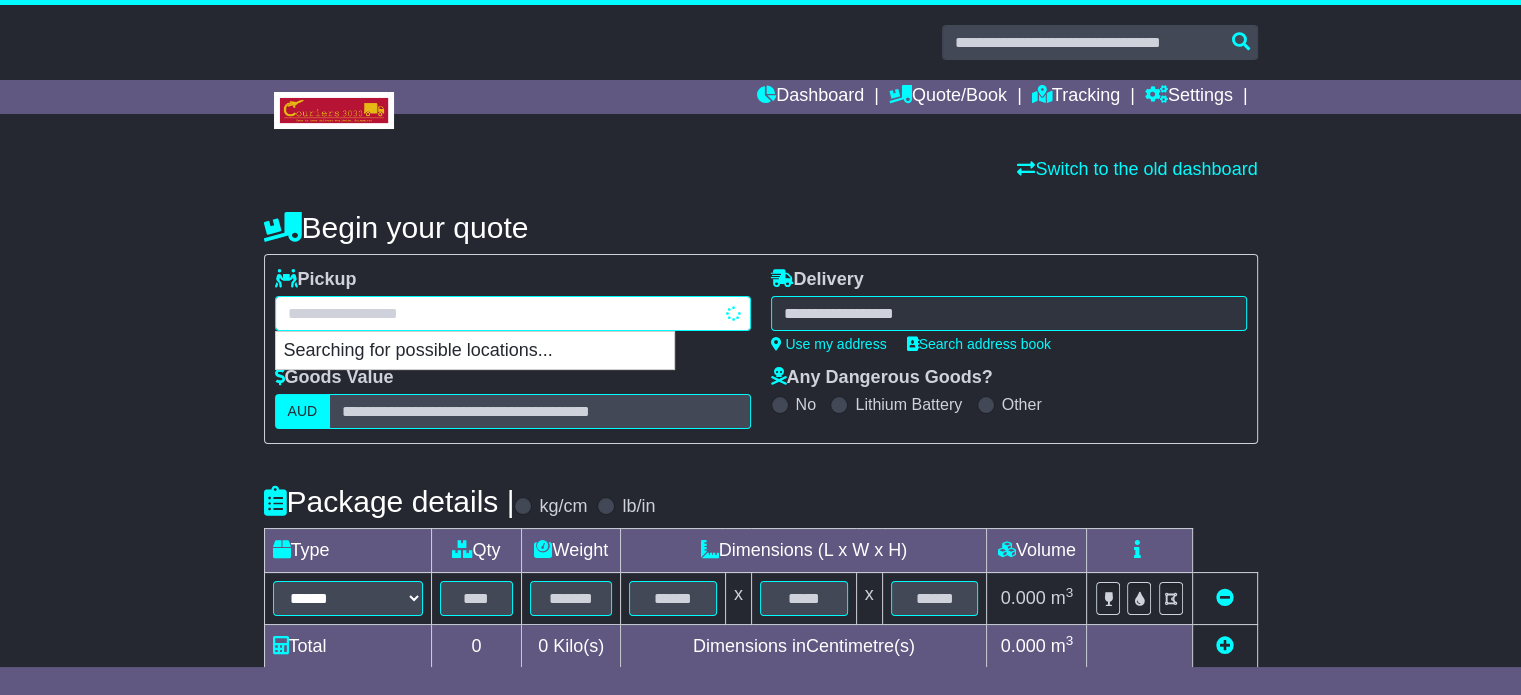 type on "**********" 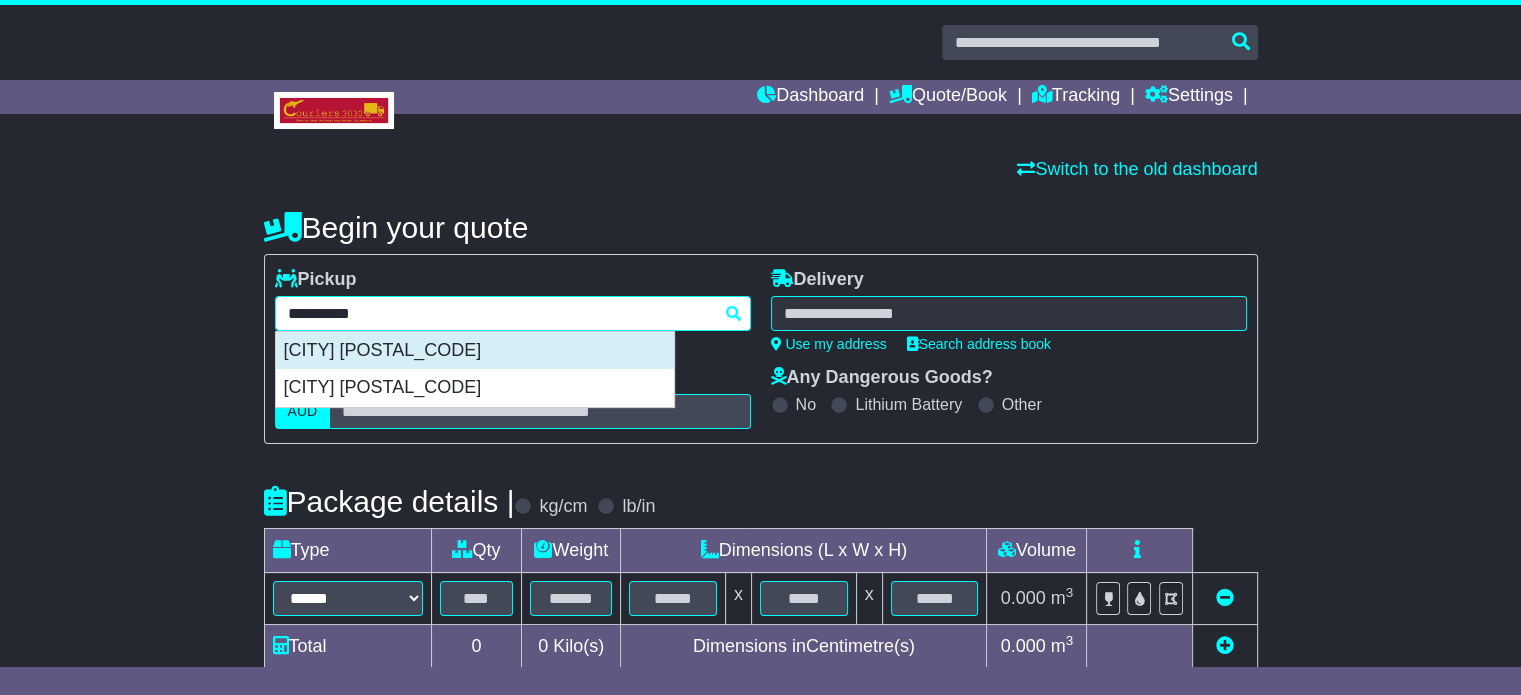 click on "BIBRA LAKE 6163" at bounding box center (475, 351) 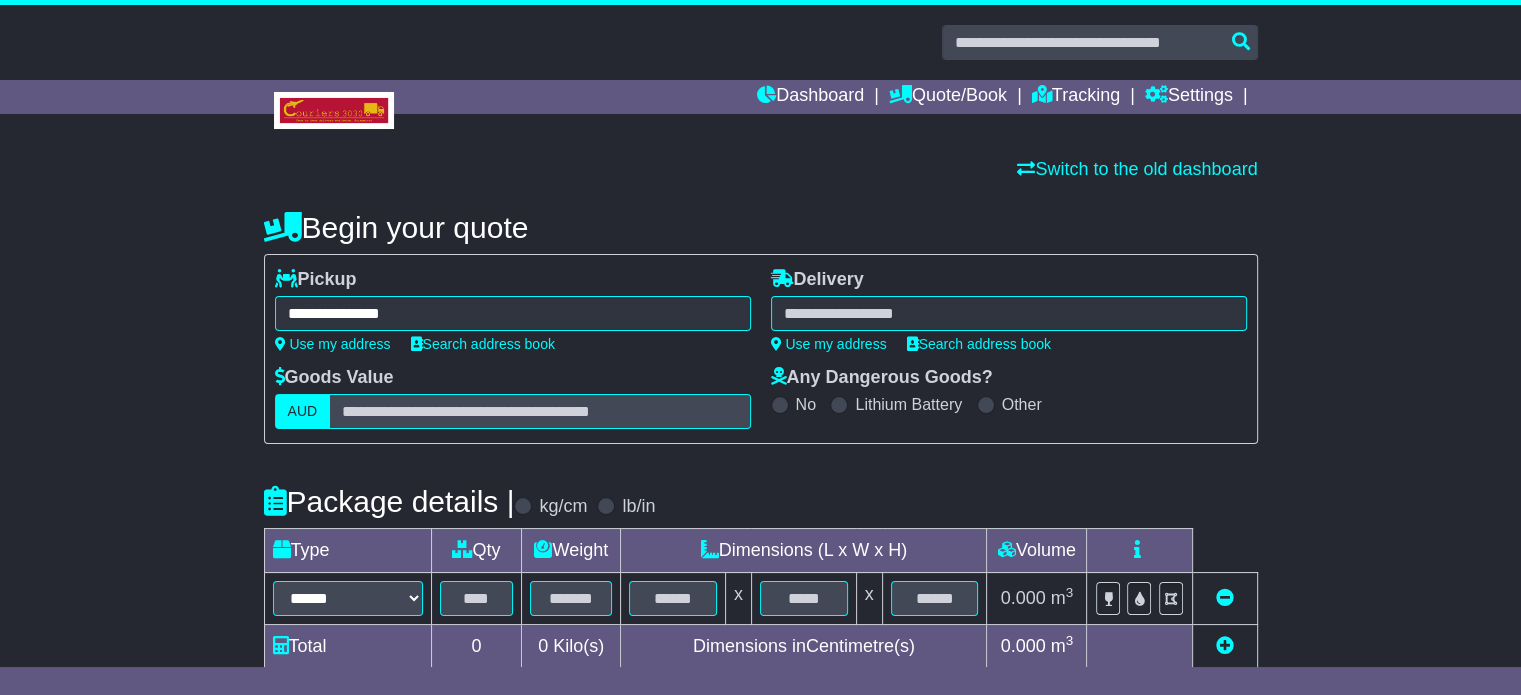 type on "**********" 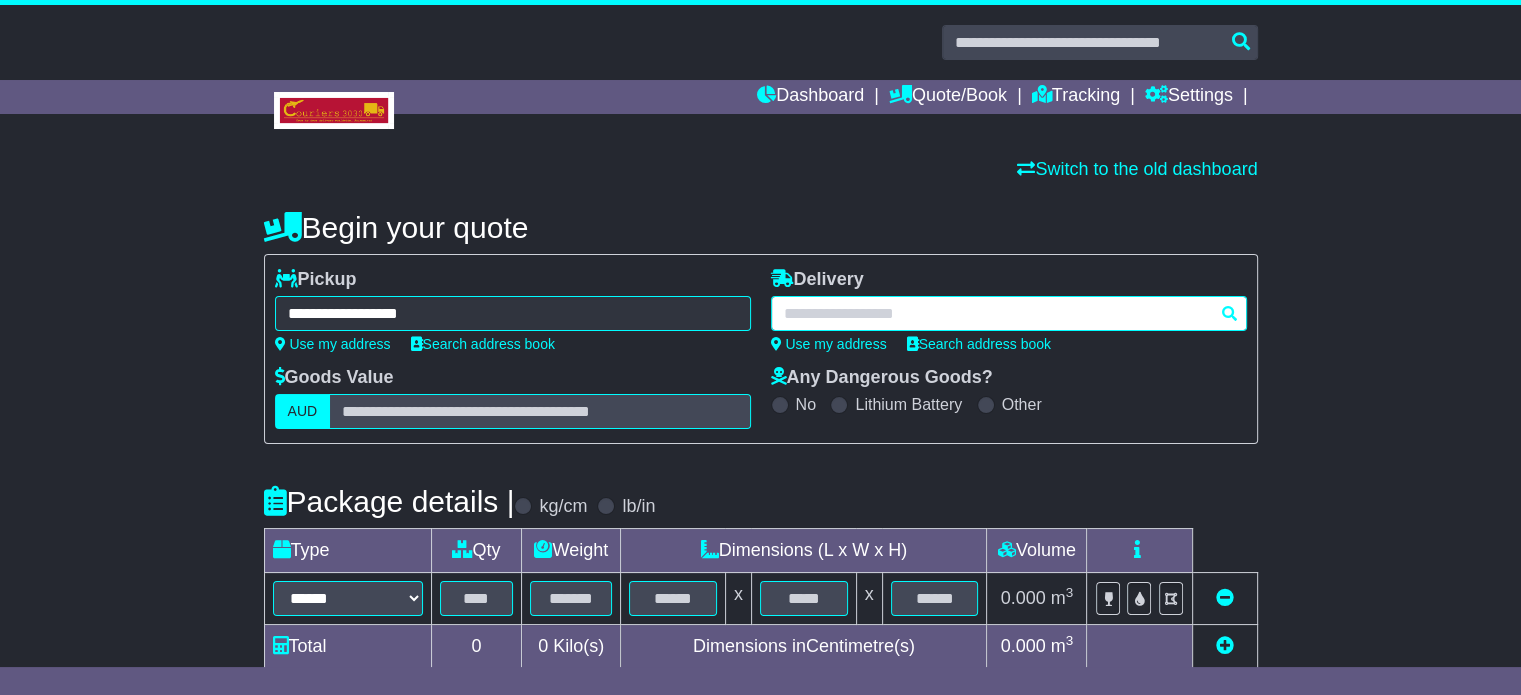click at bounding box center (1009, 313) 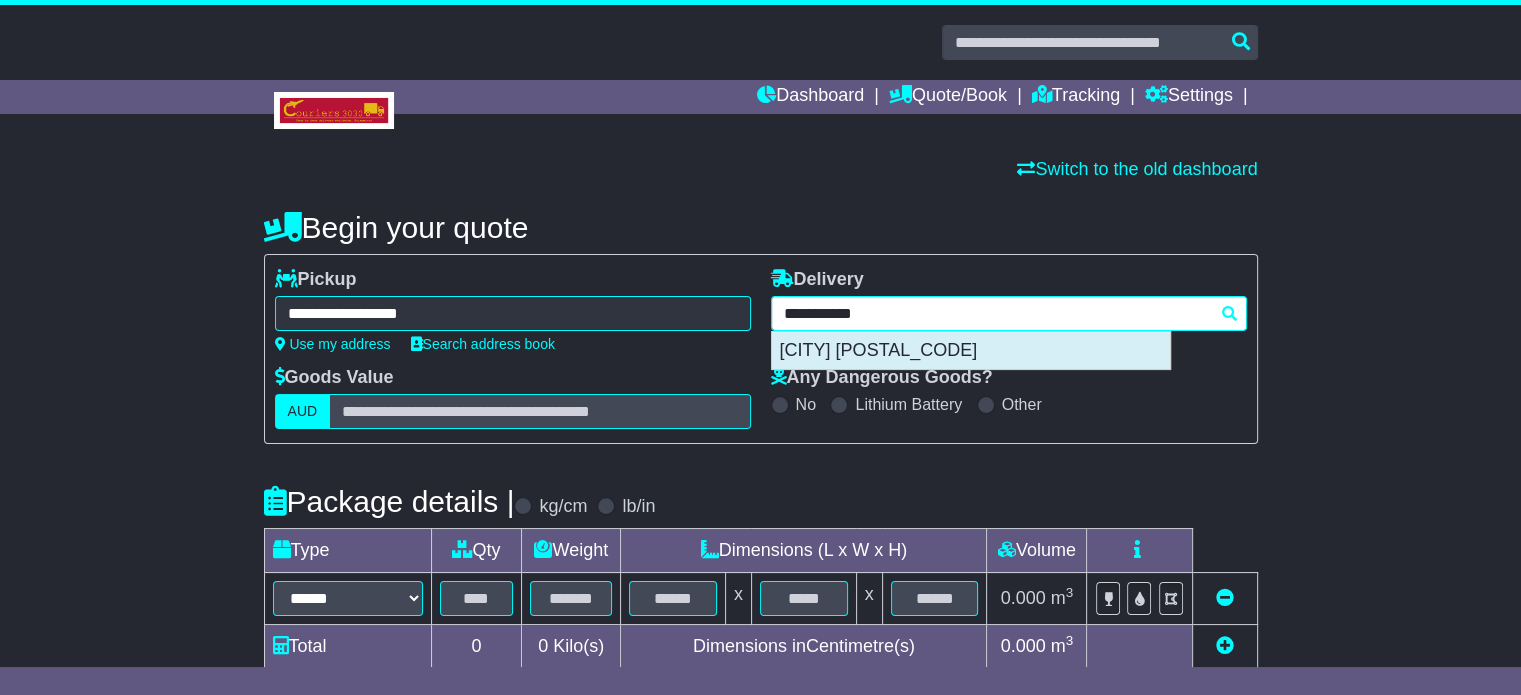click on "SEFTON PARK 5083" at bounding box center [971, 351] 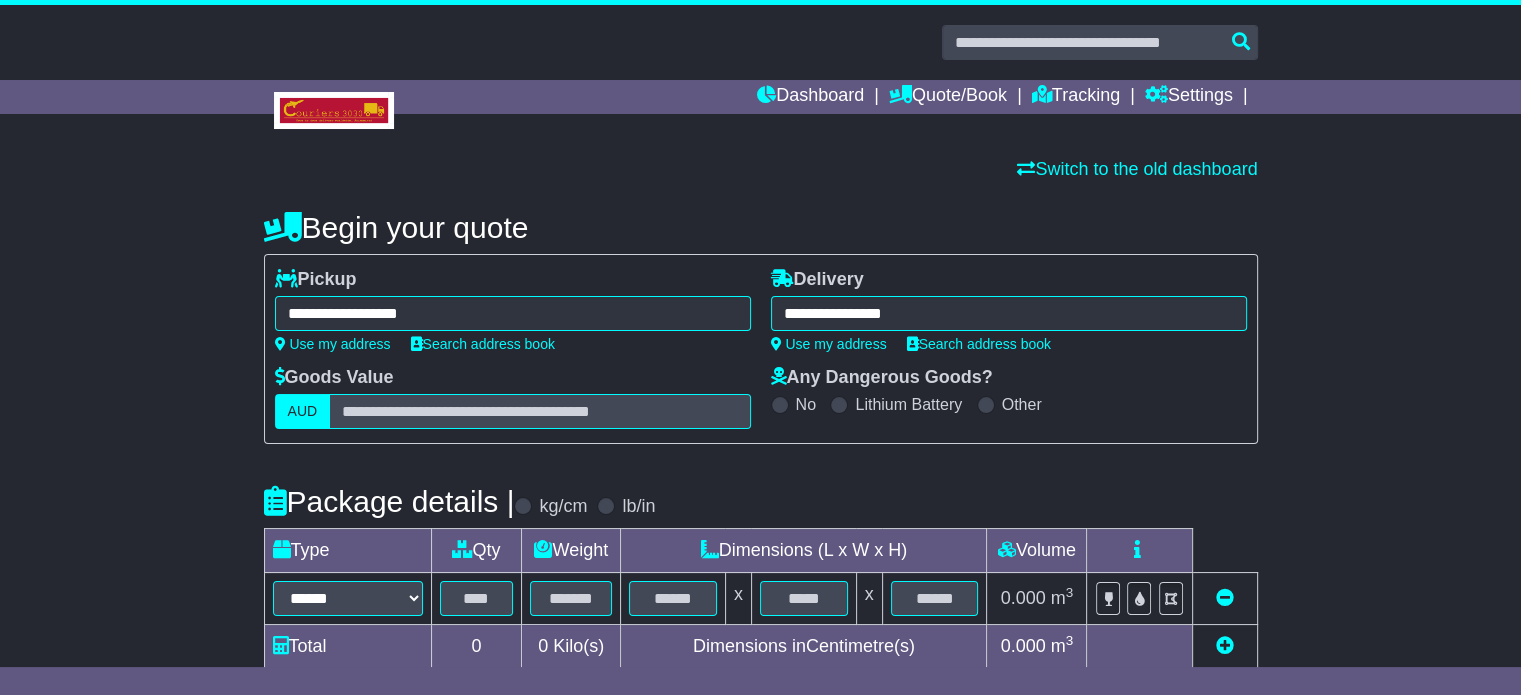 type on "**********" 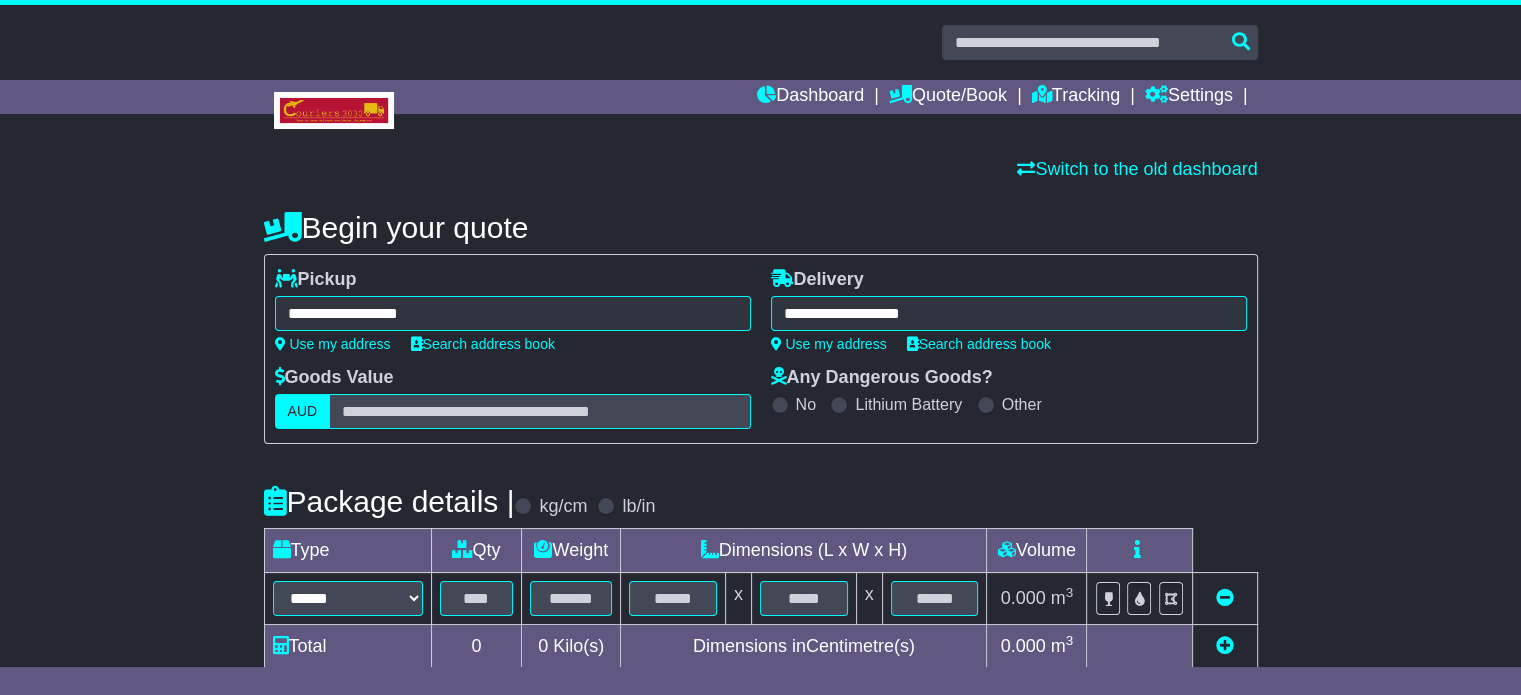 click on "Package details |
kg/cm
lb/in" at bounding box center (761, 501) 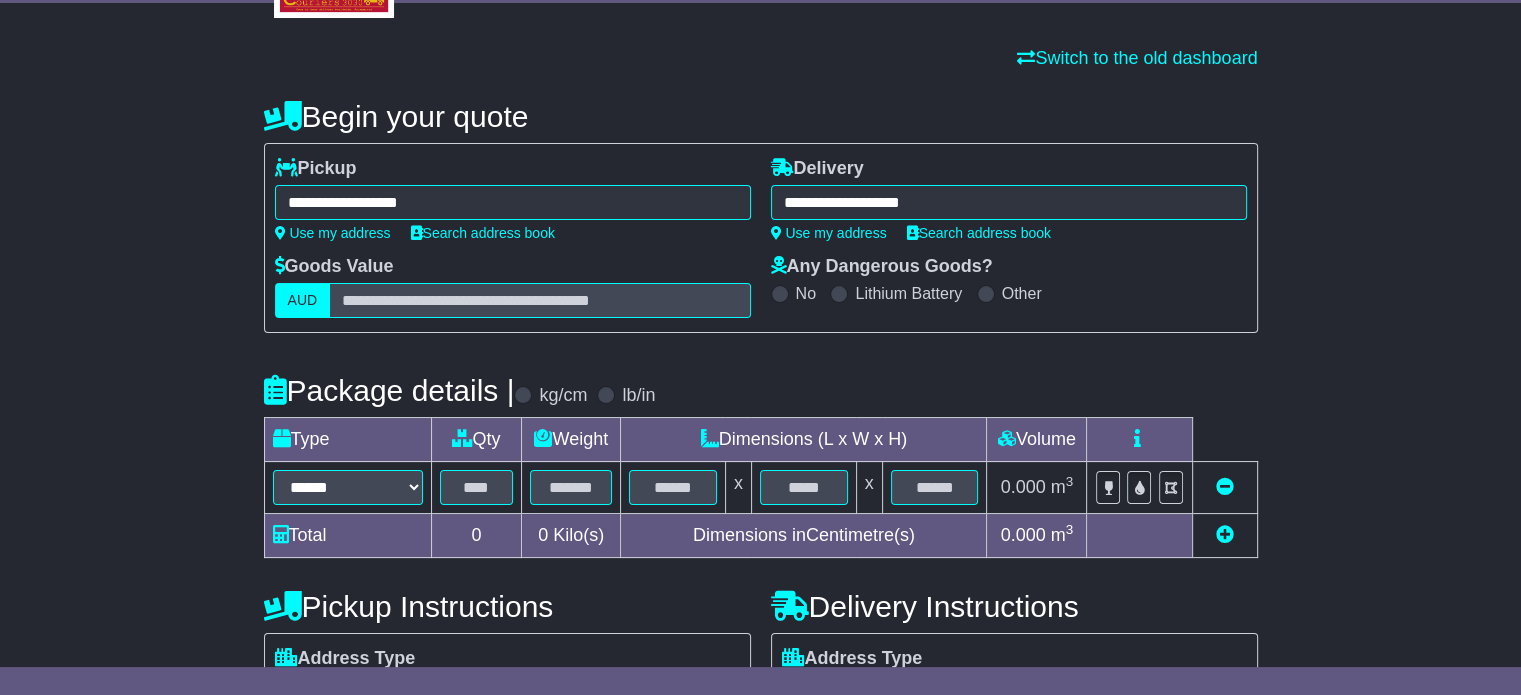 scroll, scrollTop: 360, scrollLeft: 0, axis: vertical 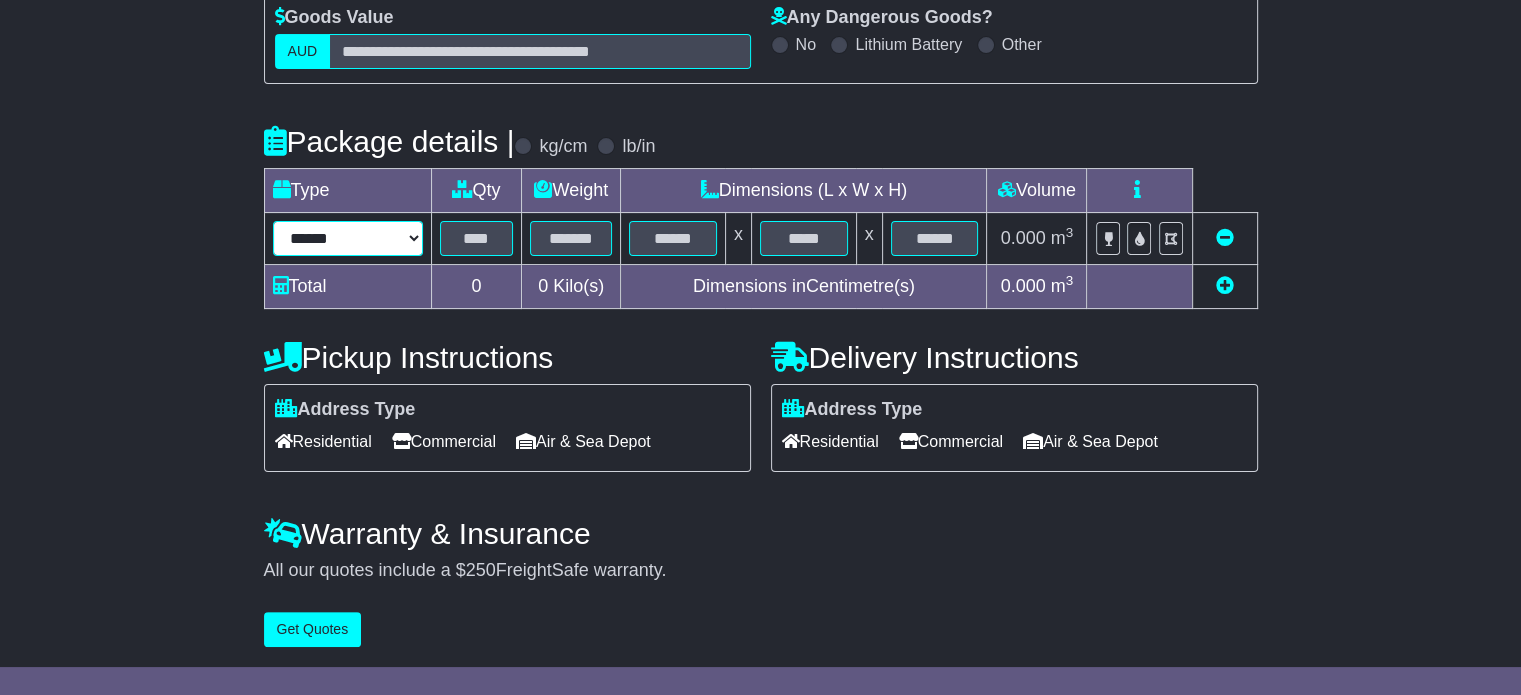 click on "****** ****** *** ******** ***** **** **** ****** *** *******" at bounding box center [348, 238] 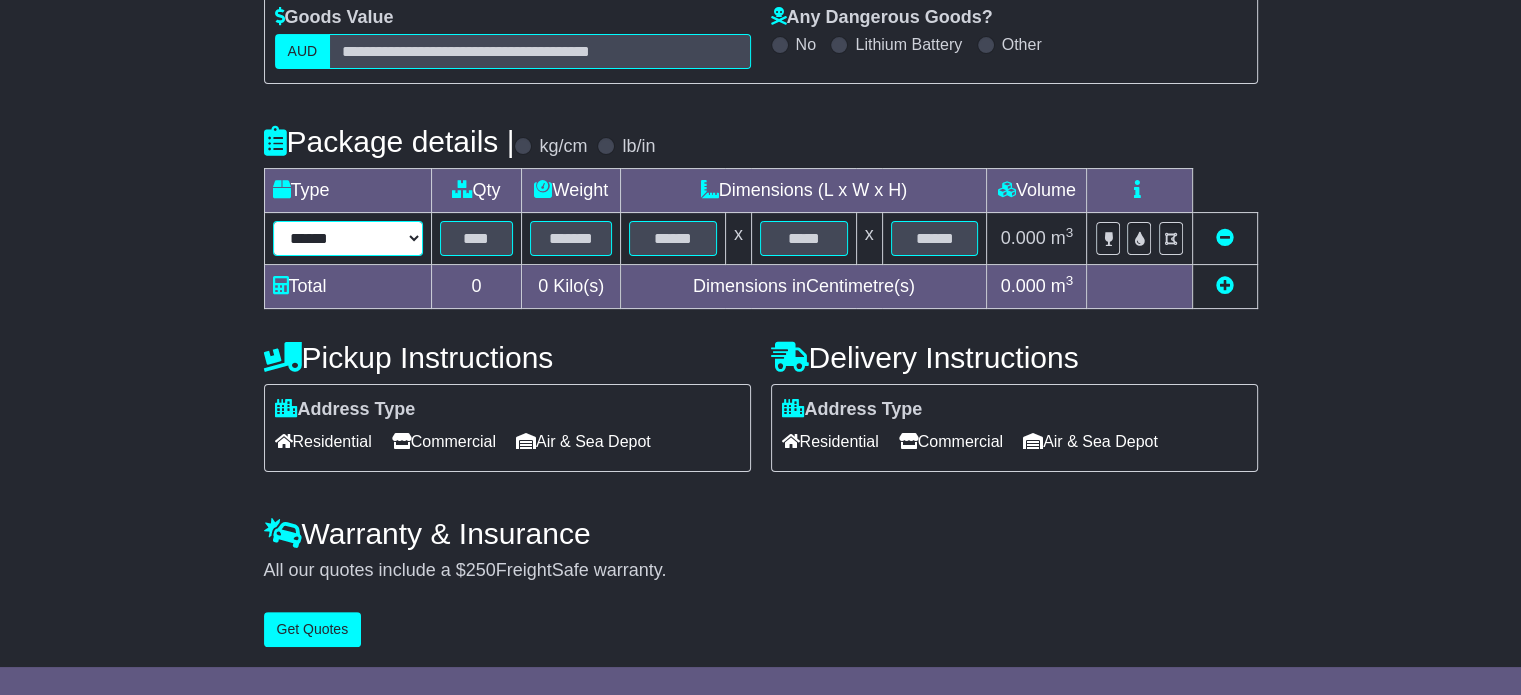 select on "*****" 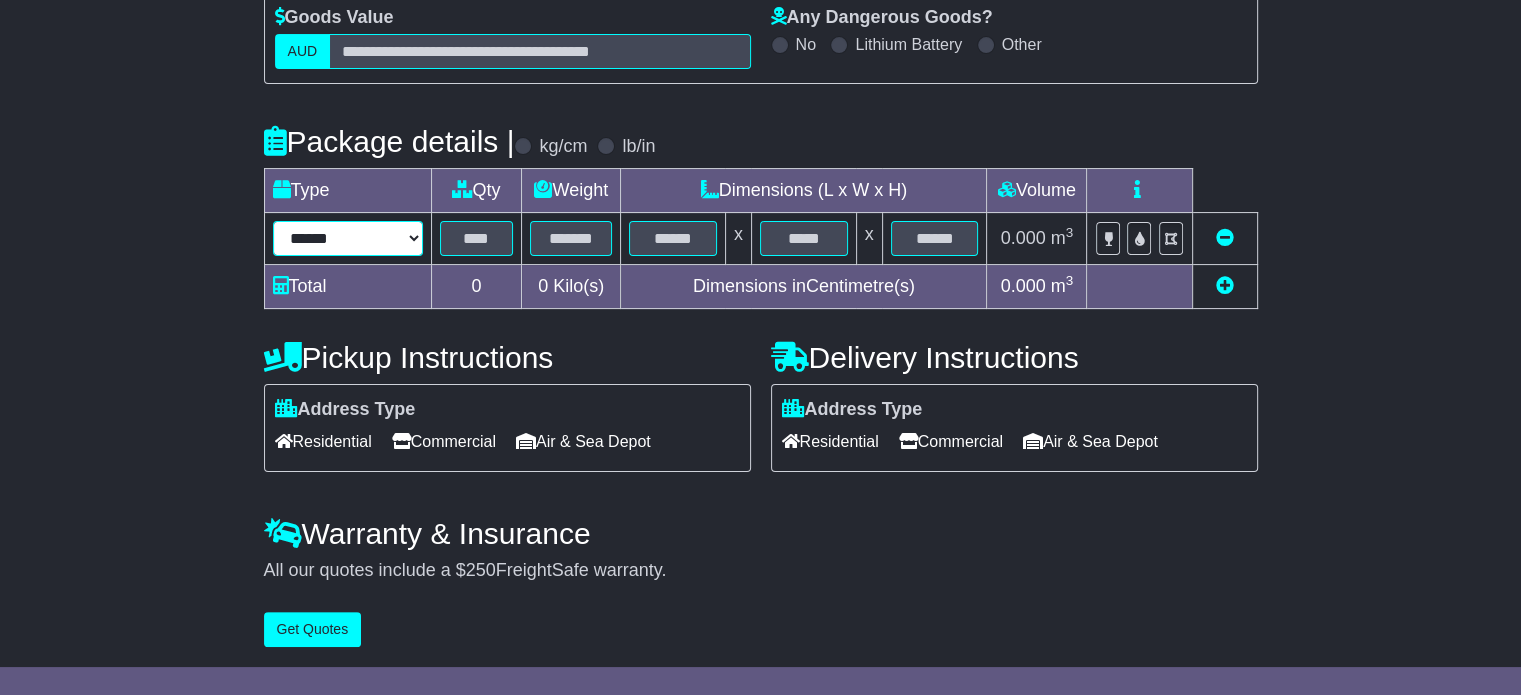 click on "****** ****** *** ******** ***** **** **** ****** *** *******" at bounding box center (348, 238) 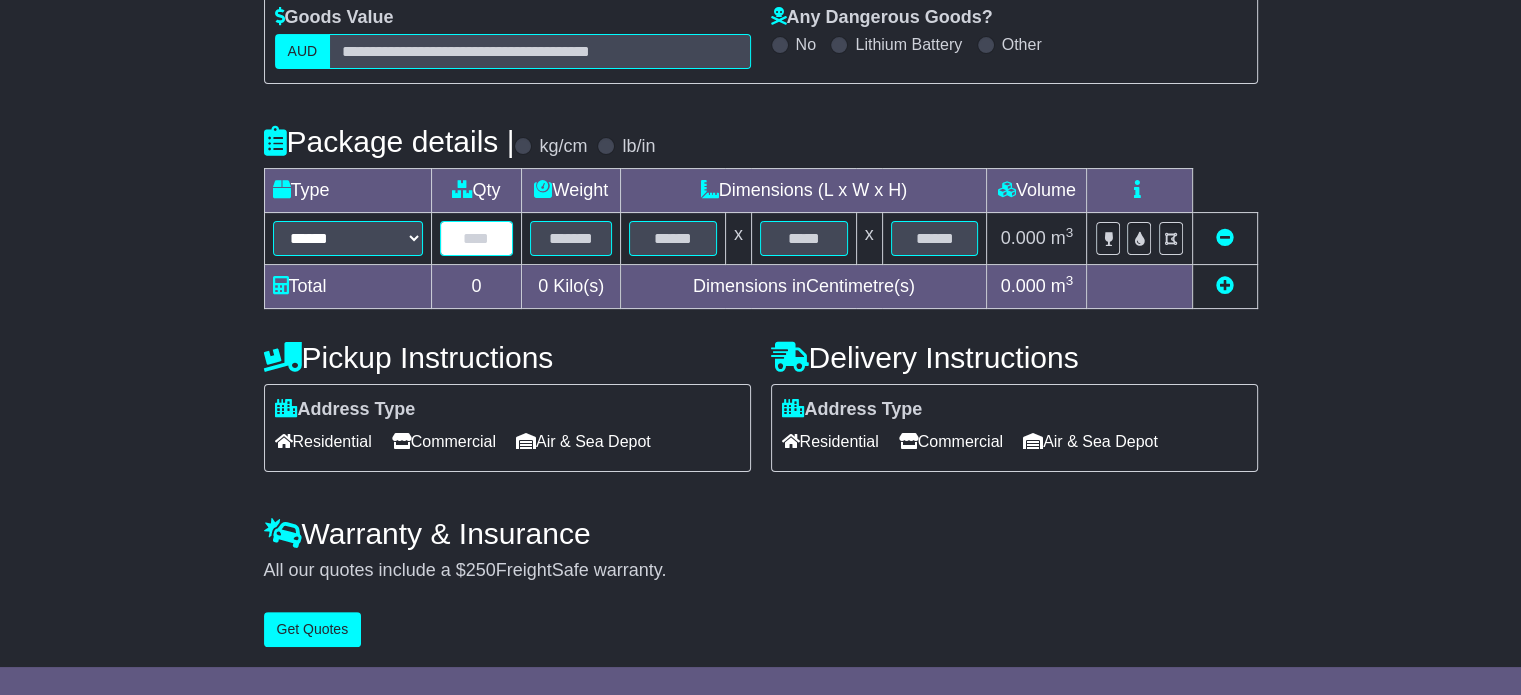 click at bounding box center (477, 238) 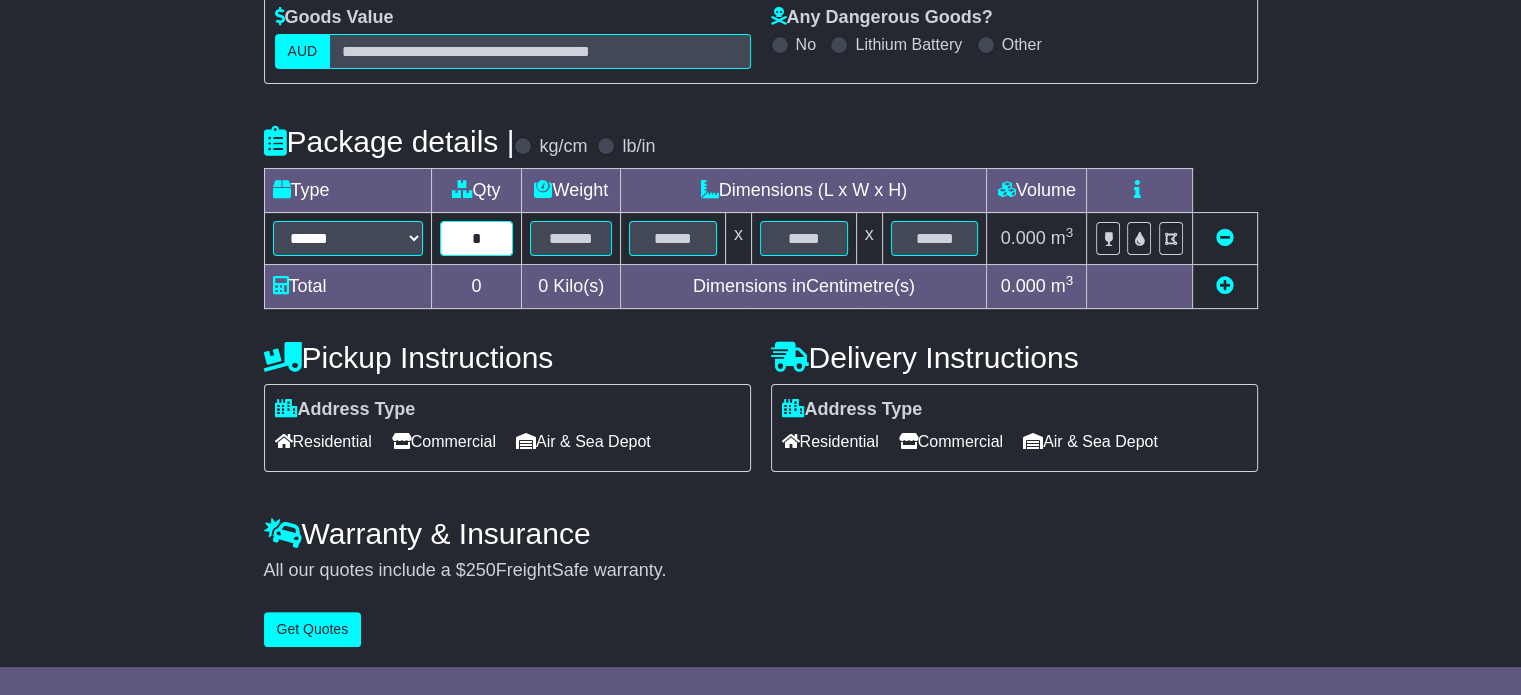 type on "*" 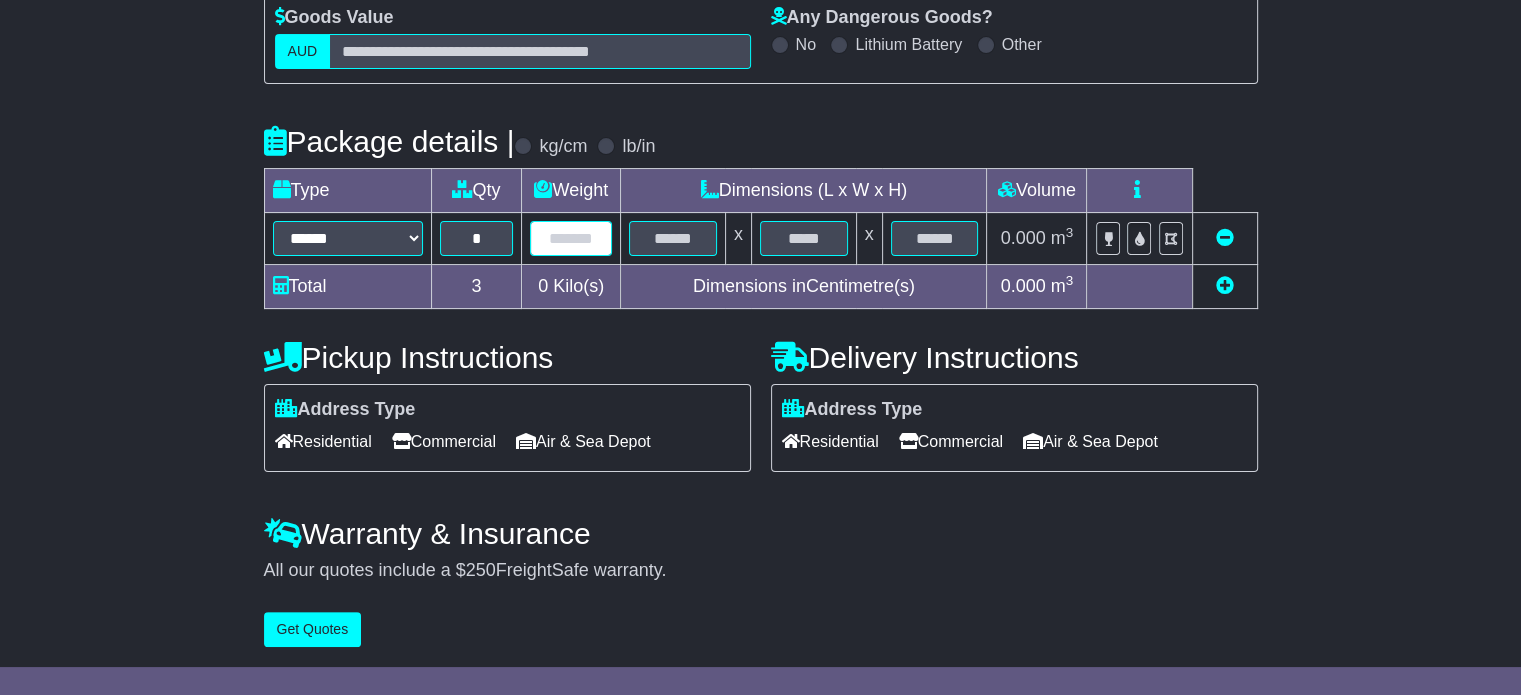 click at bounding box center [571, 238] 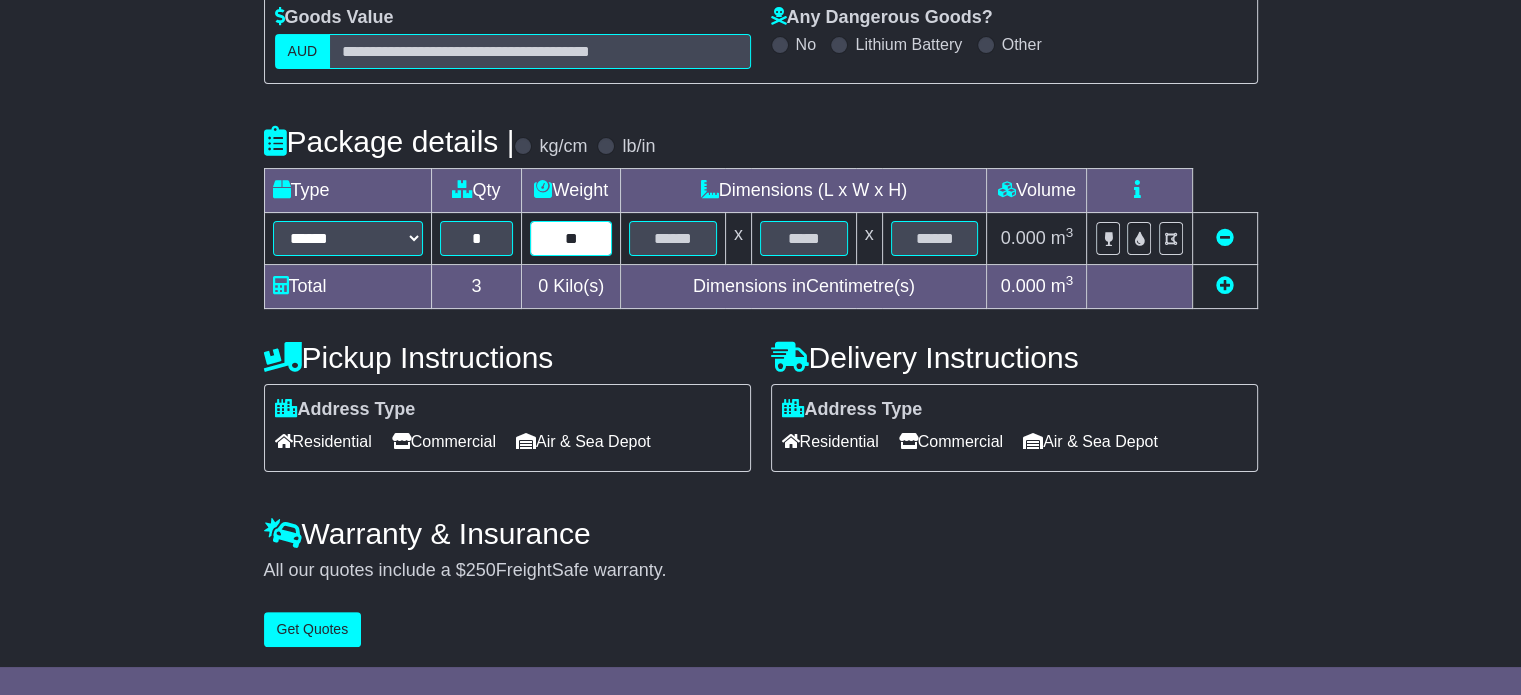type on "**" 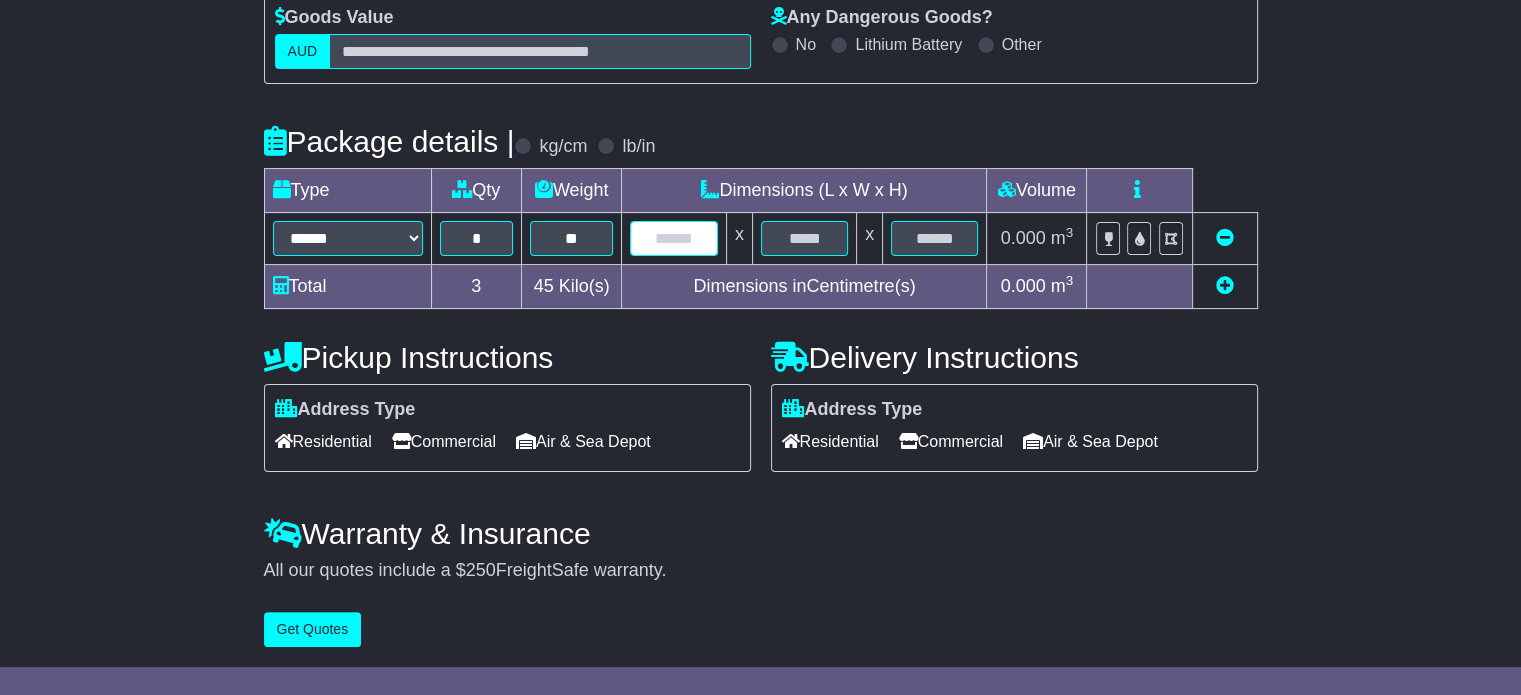 click at bounding box center (673, 238) 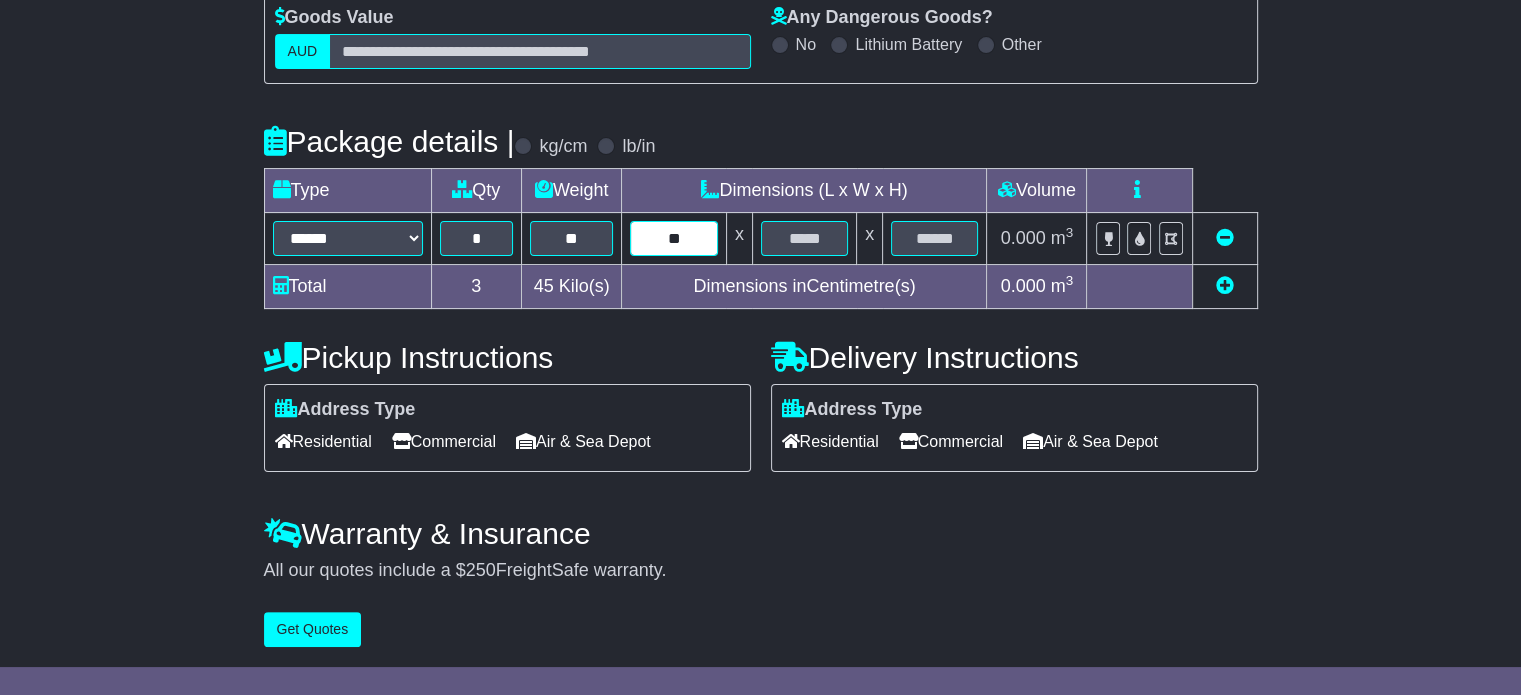 type on "**" 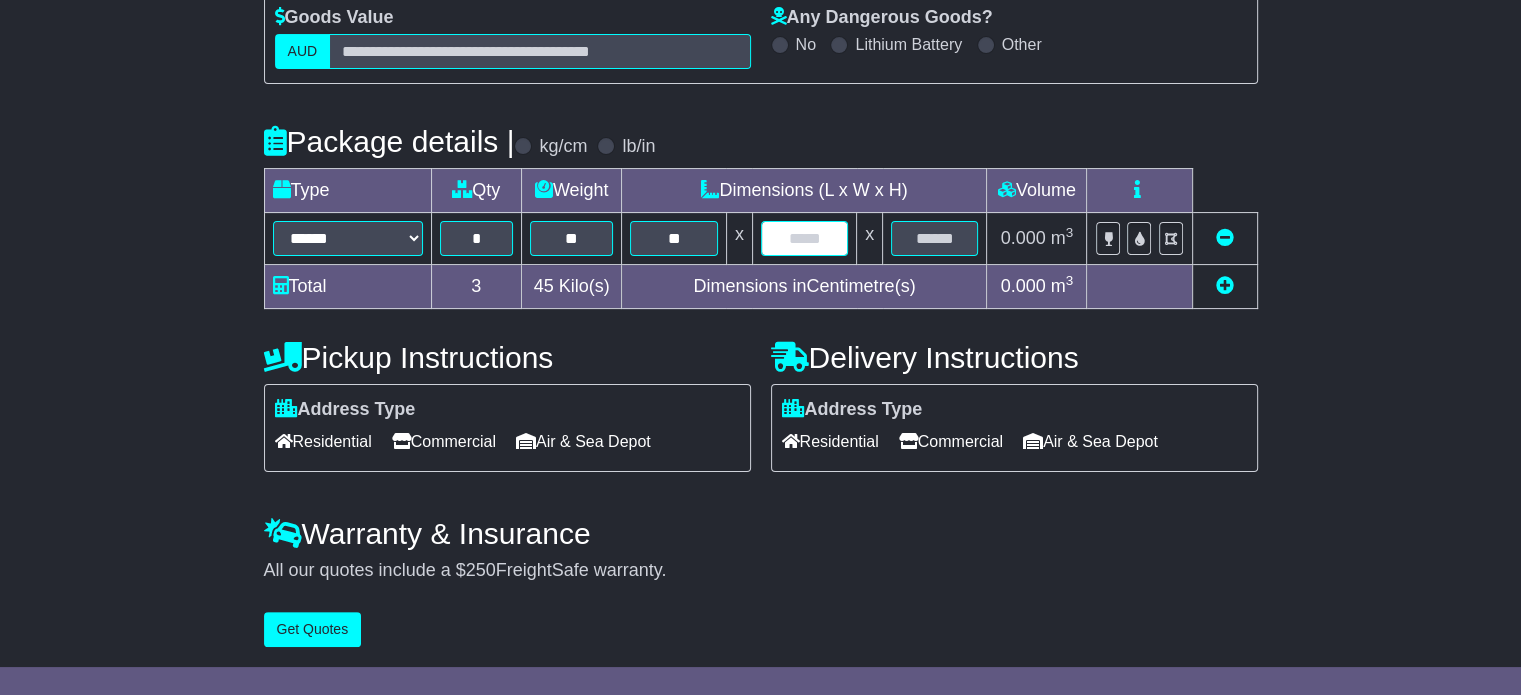 click at bounding box center [804, 238] 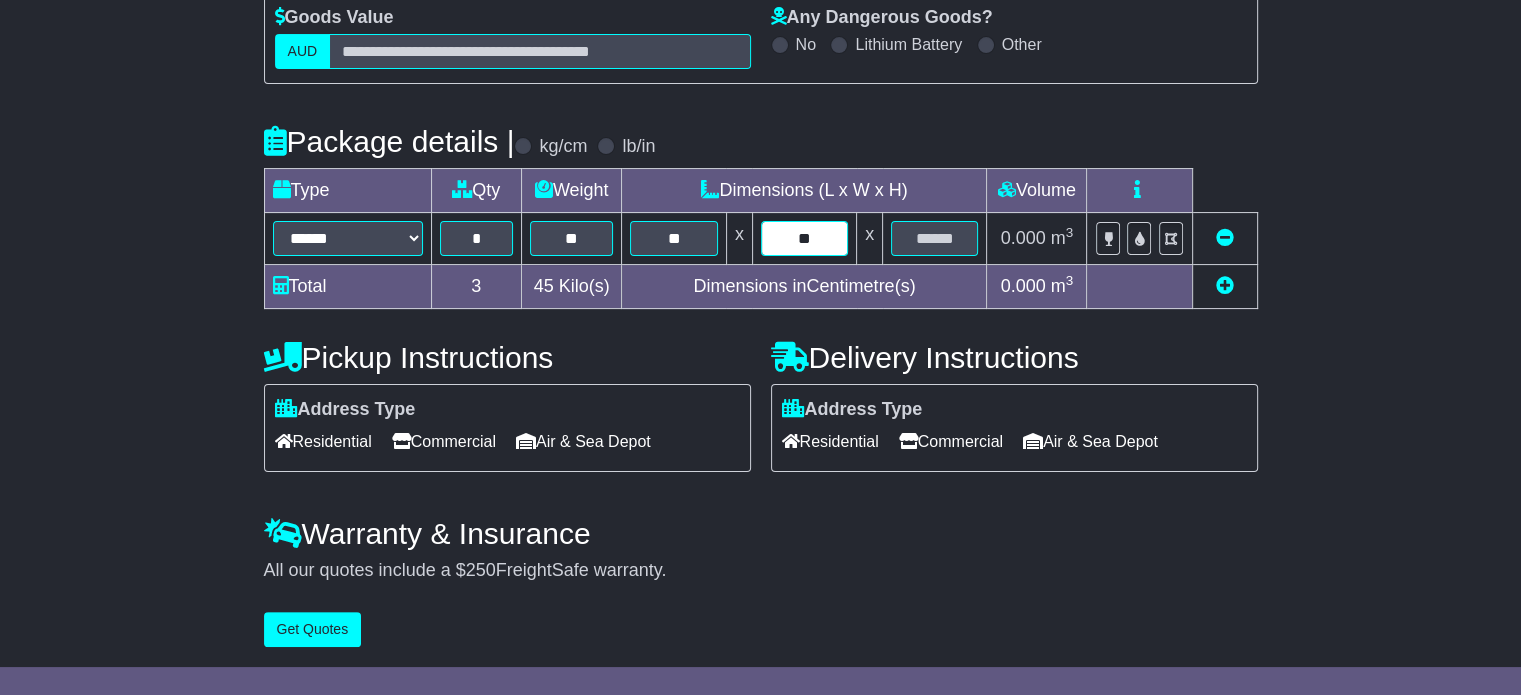 type on "**" 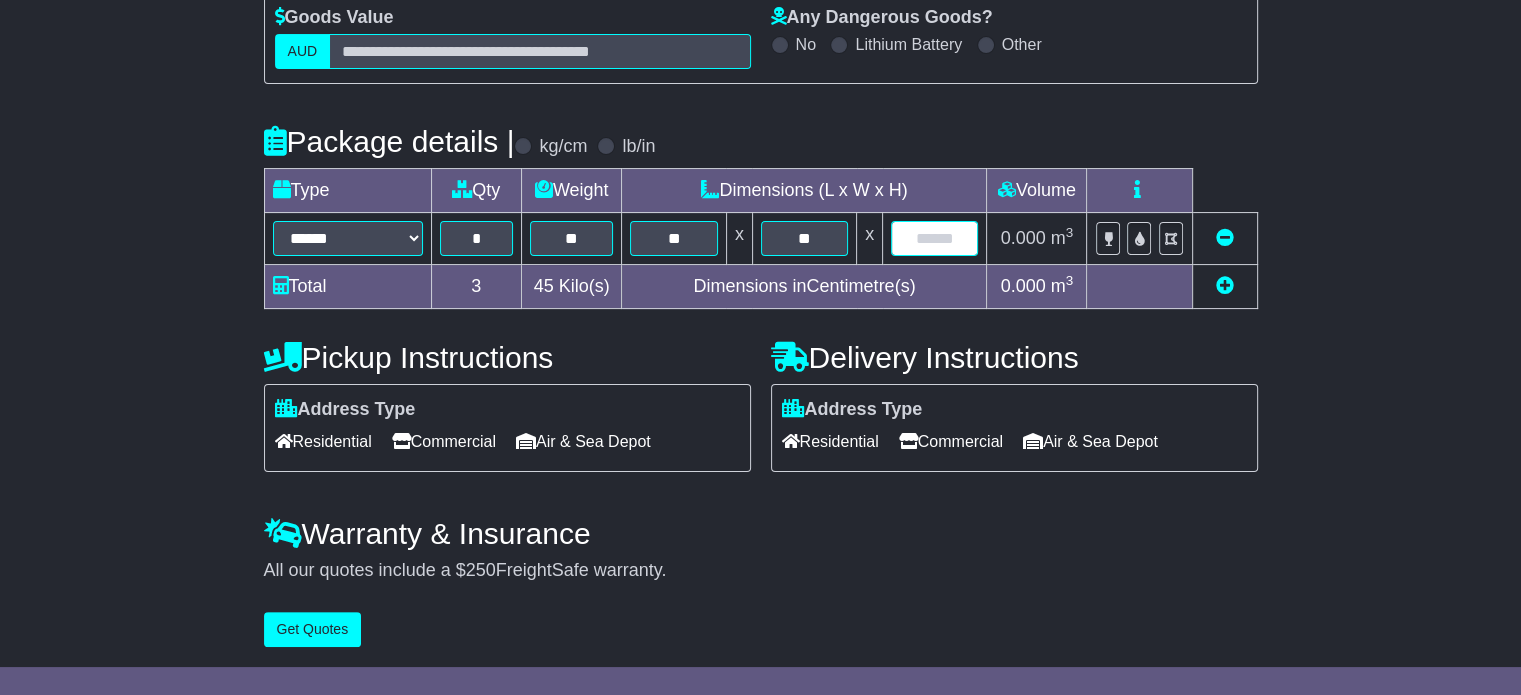 click at bounding box center [934, 238] 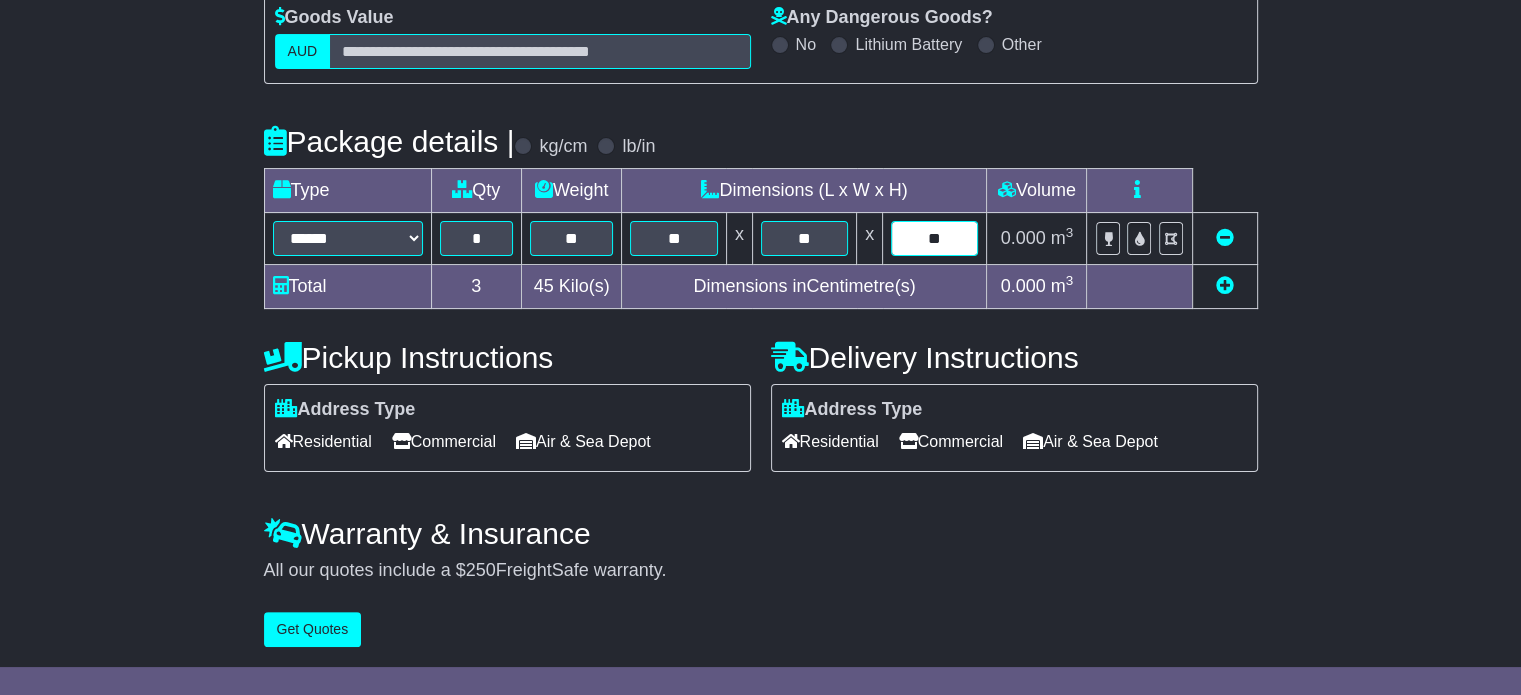 type on "**" 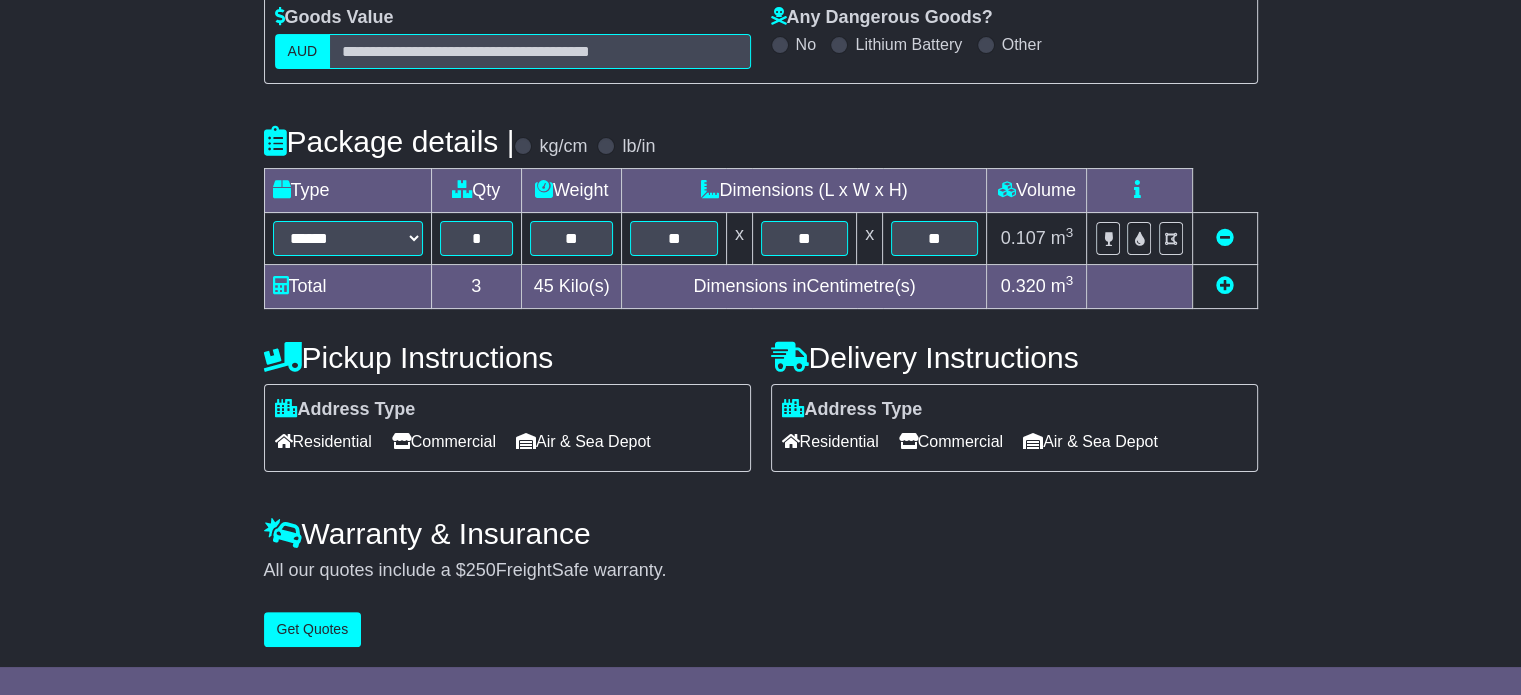click on "Commercial" at bounding box center (444, 441) 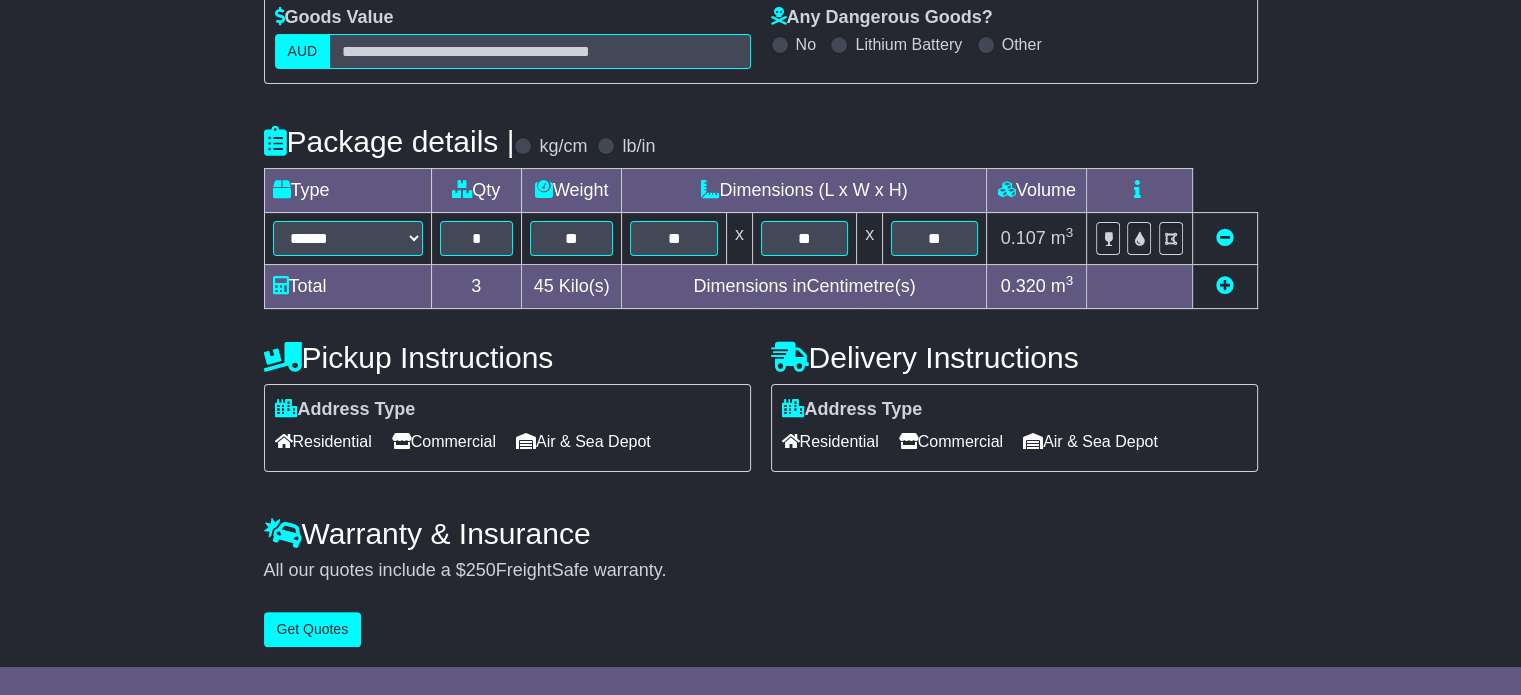 click on "Residential" at bounding box center (830, 441) 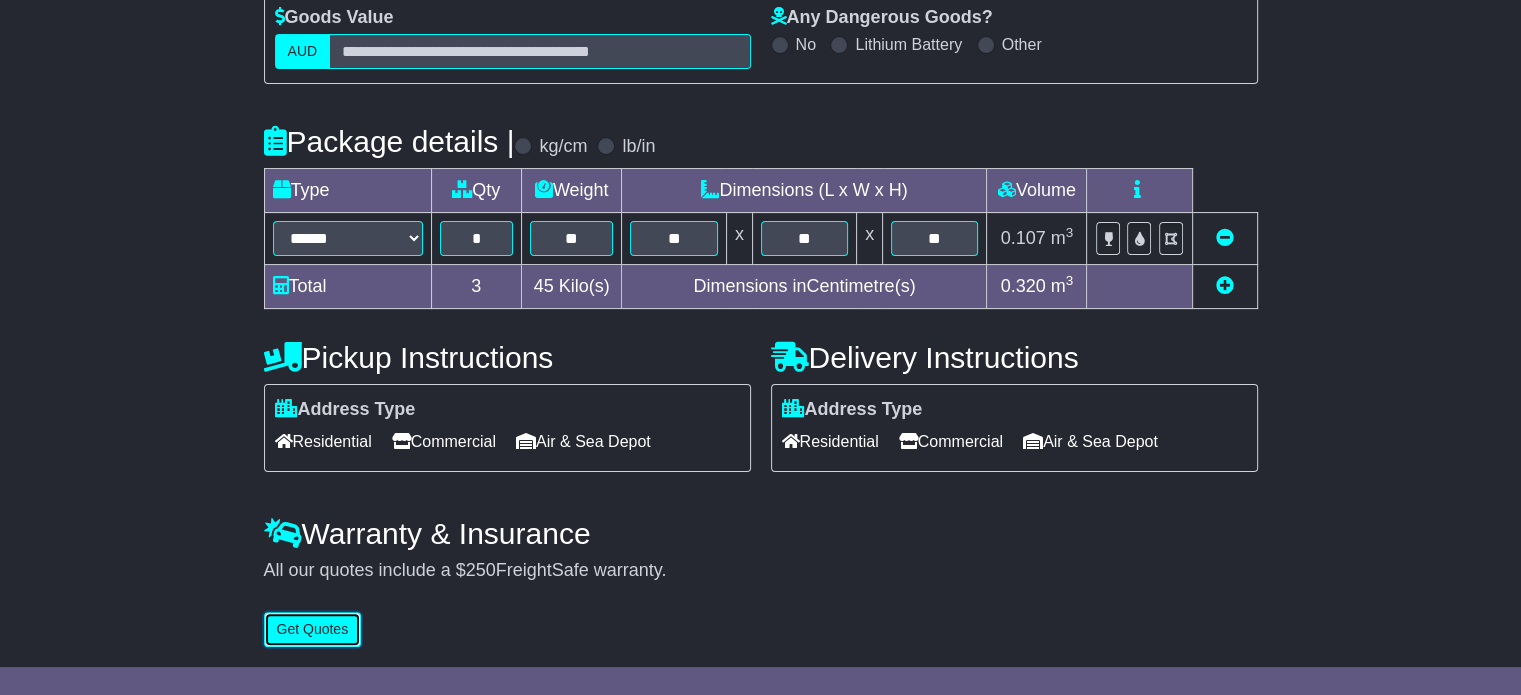 click on "Get Quotes" at bounding box center [313, 629] 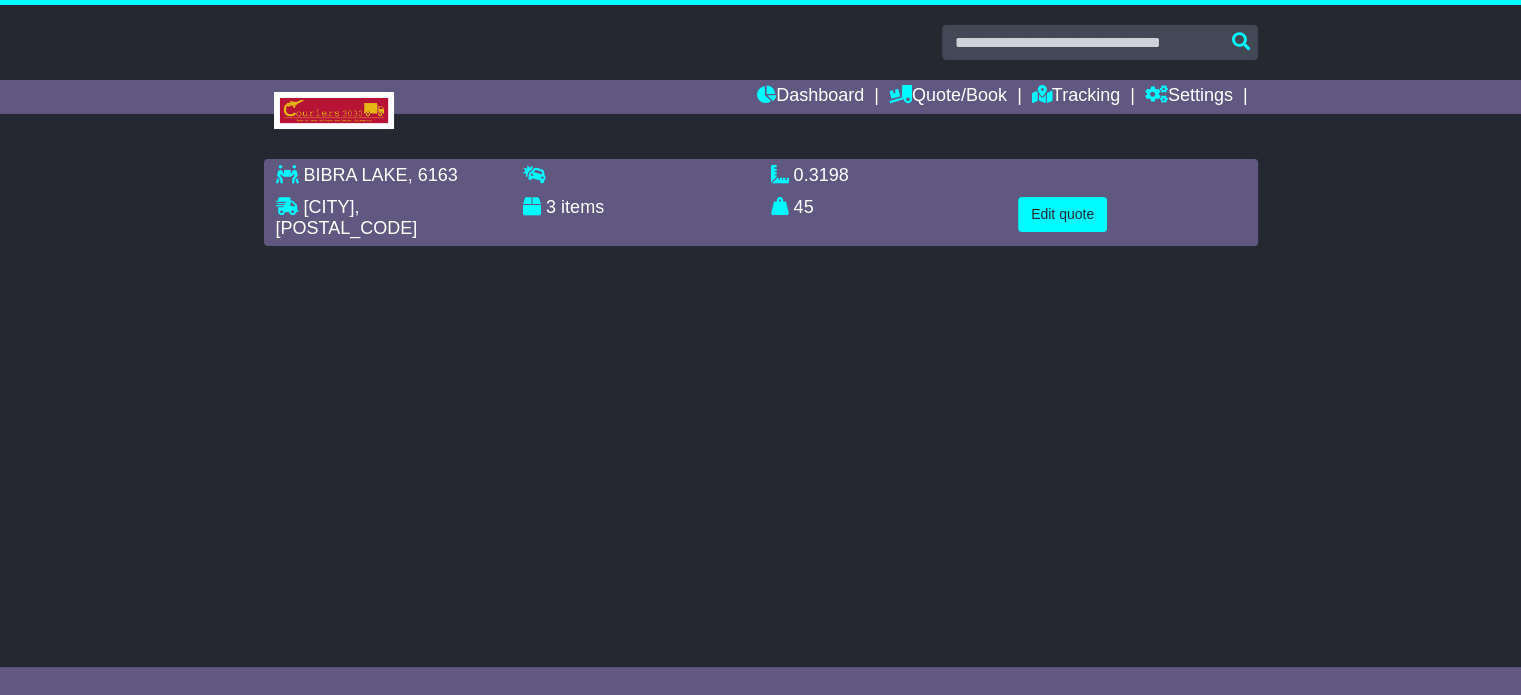 scroll, scrollTop: 0, scrollLeft: 0, axis: both 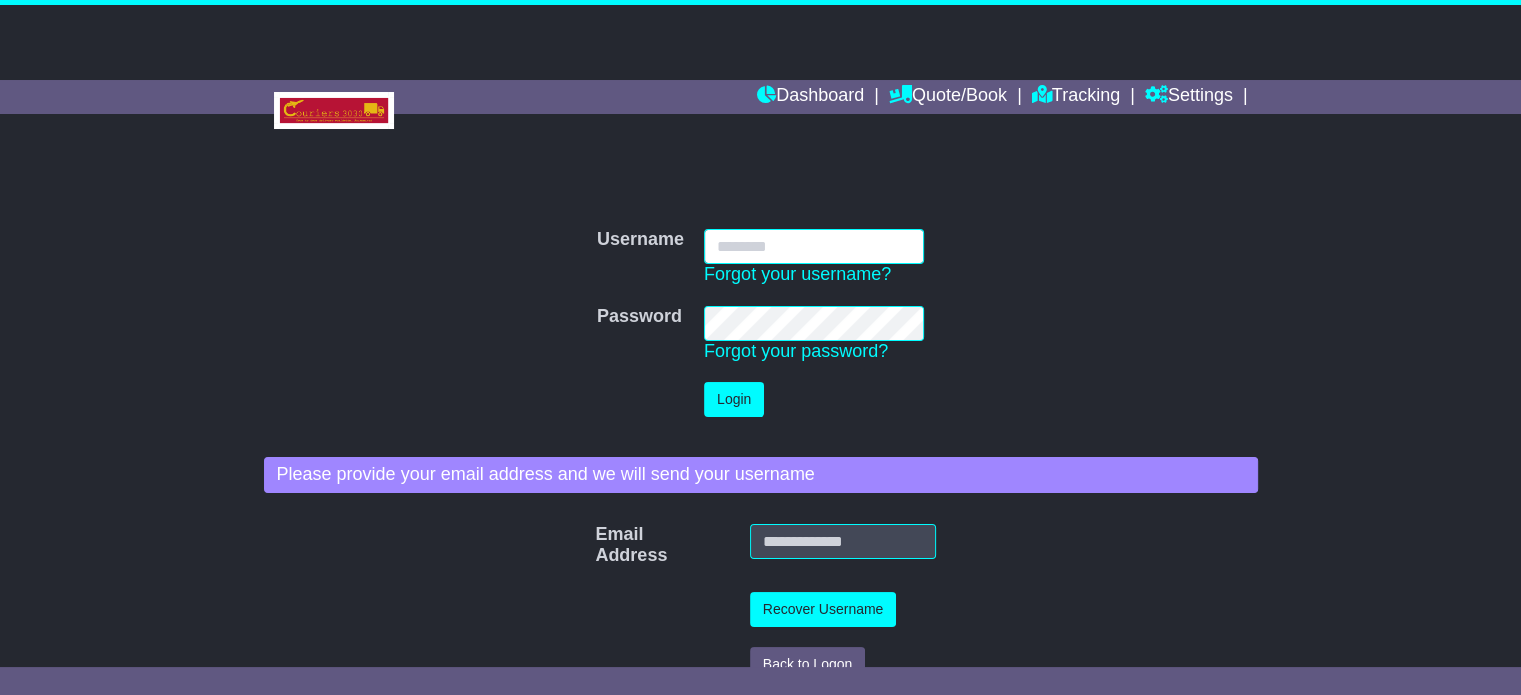 type on "**********" 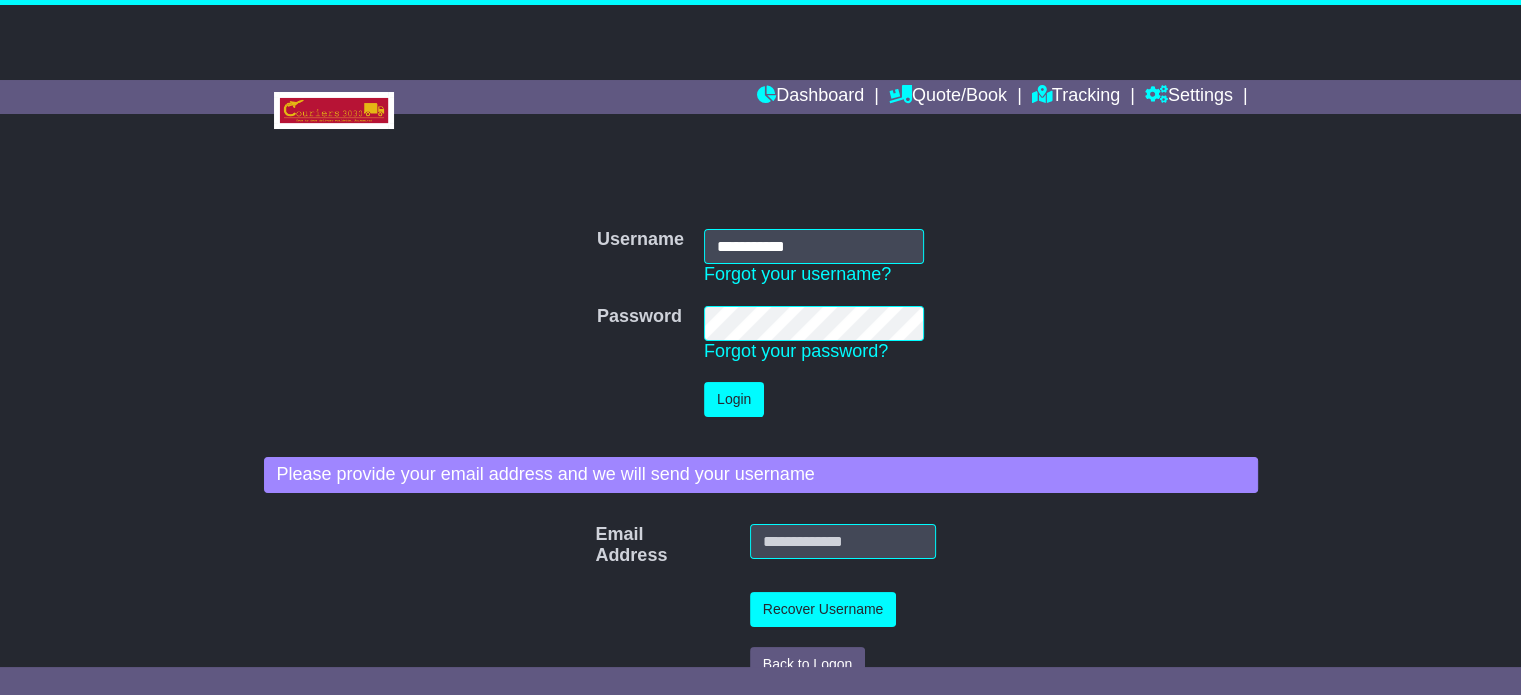 click on "Login" at bounding box center [814, 399] 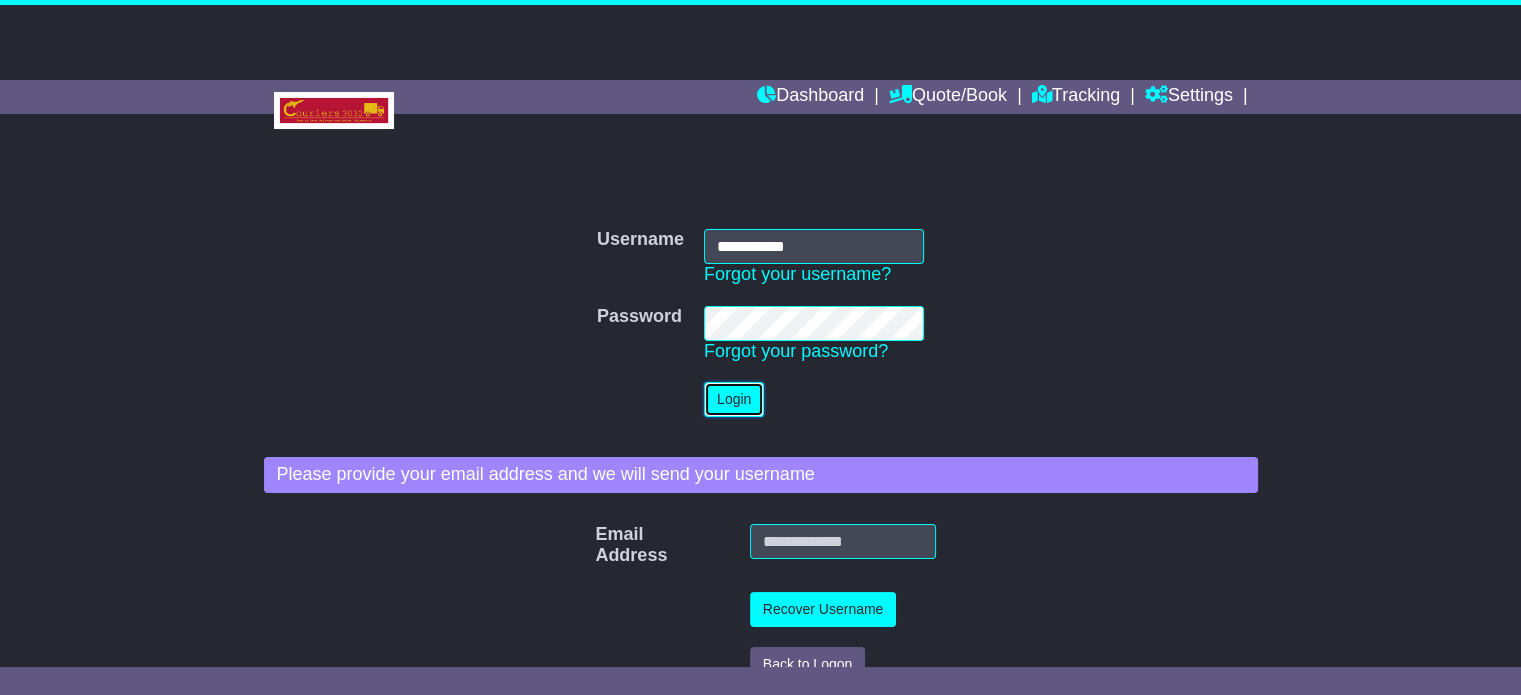 click on "Login" at bounding box center [734, 399] 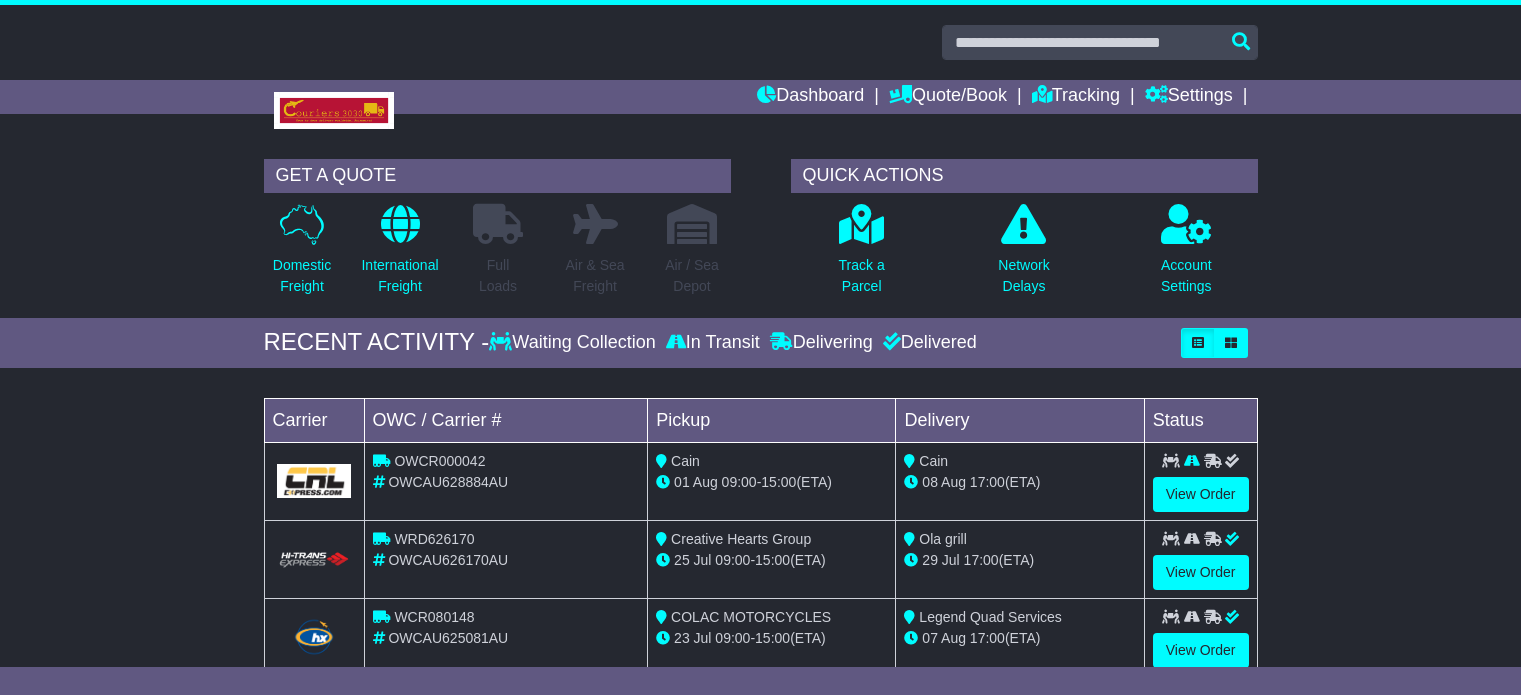 scroll, scrollTop: 0, scrollLeft: 0, axis: both 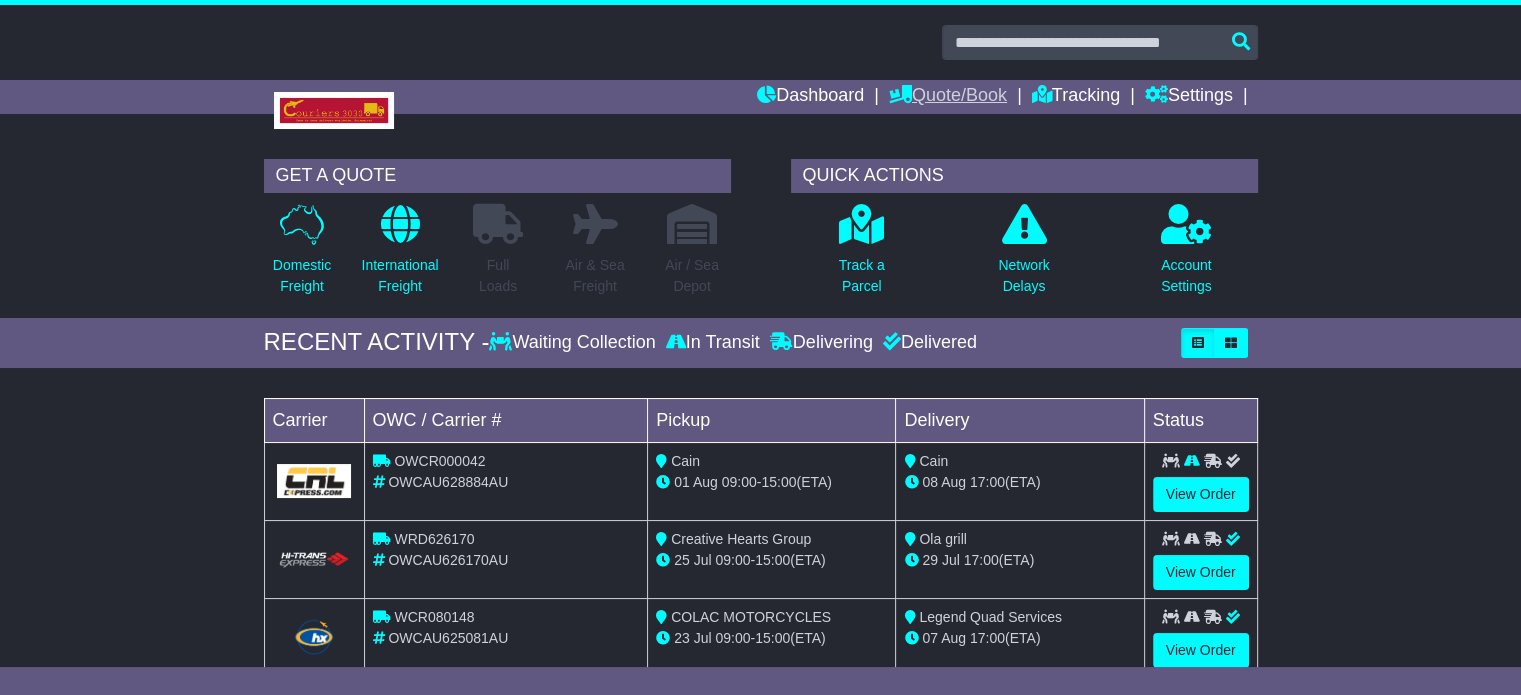 click on "Quote/Book" at bounding box center [948, 97] 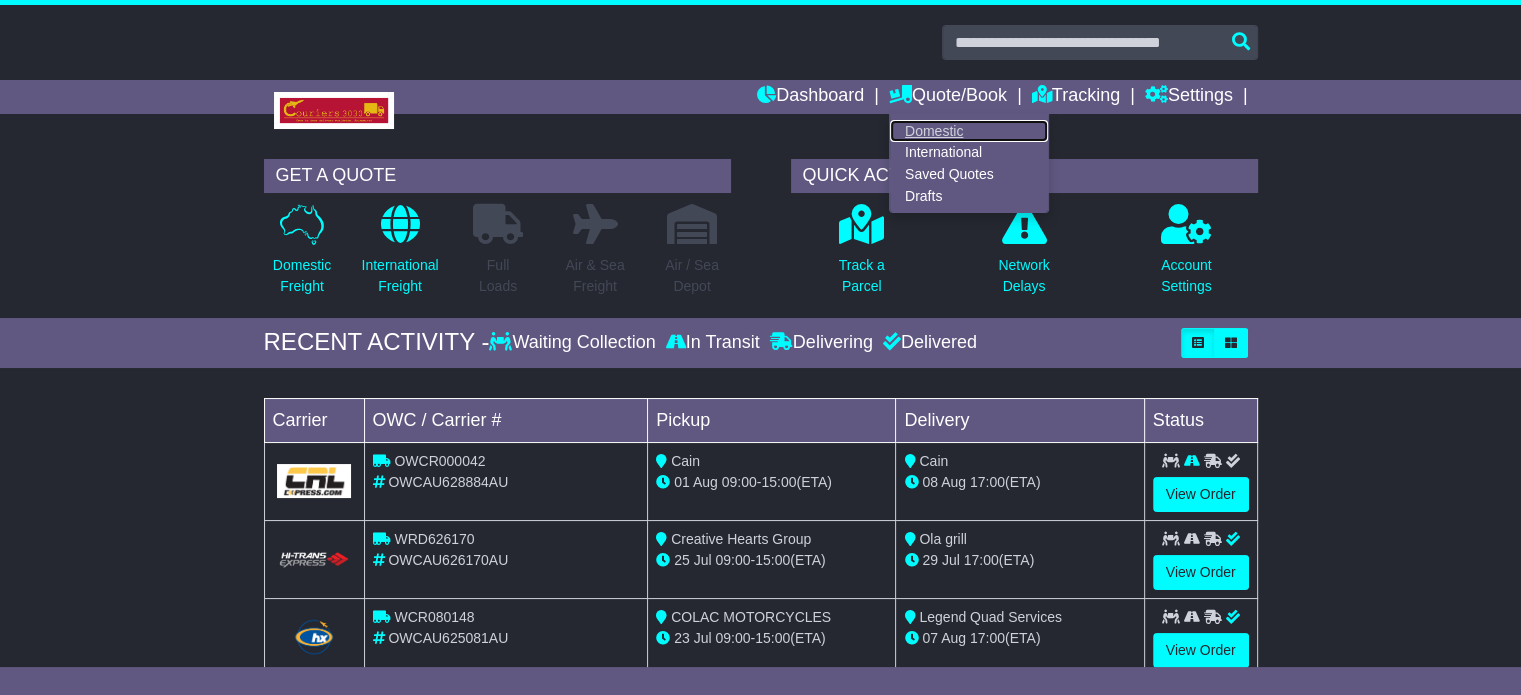 click on "Domestic" at bounding box center (969, 131) 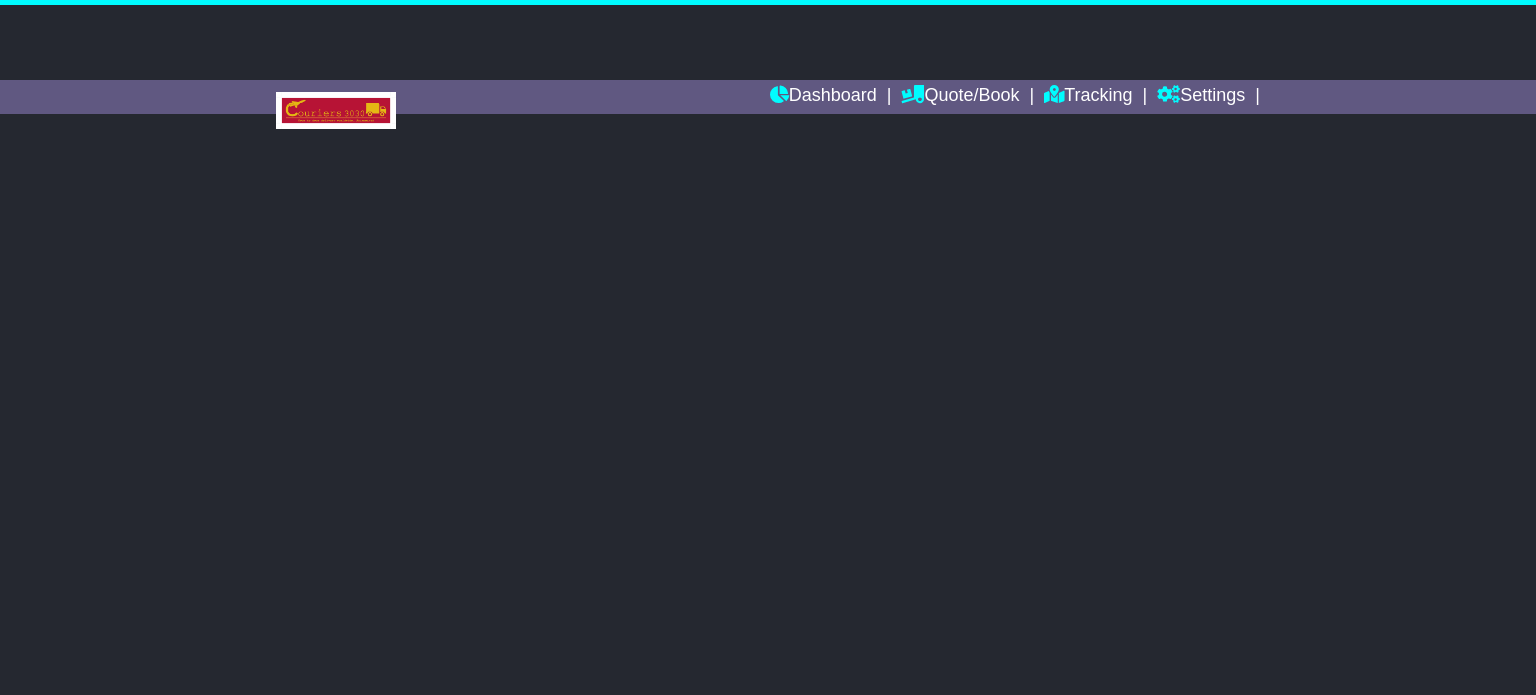 scroll, scrollTop: 0, scrollLeft: 0, axis: both 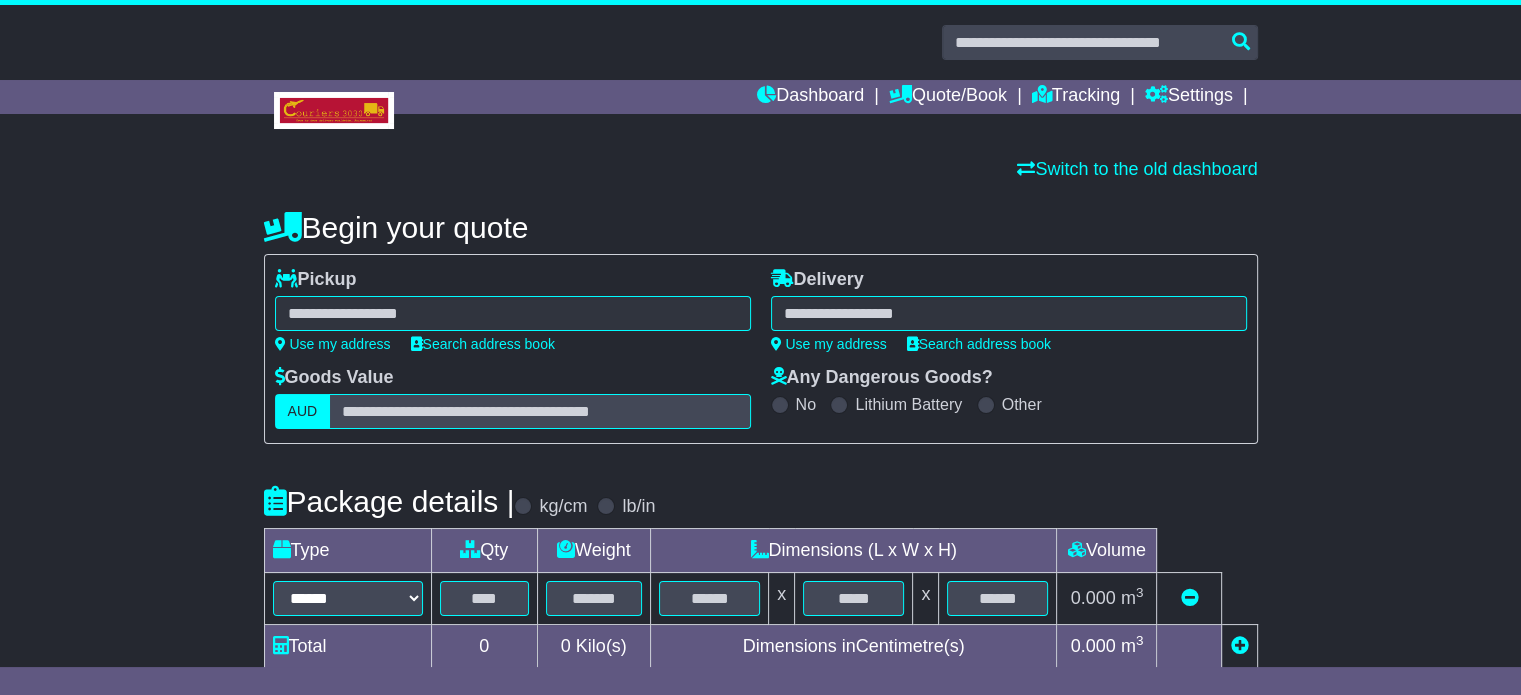 select 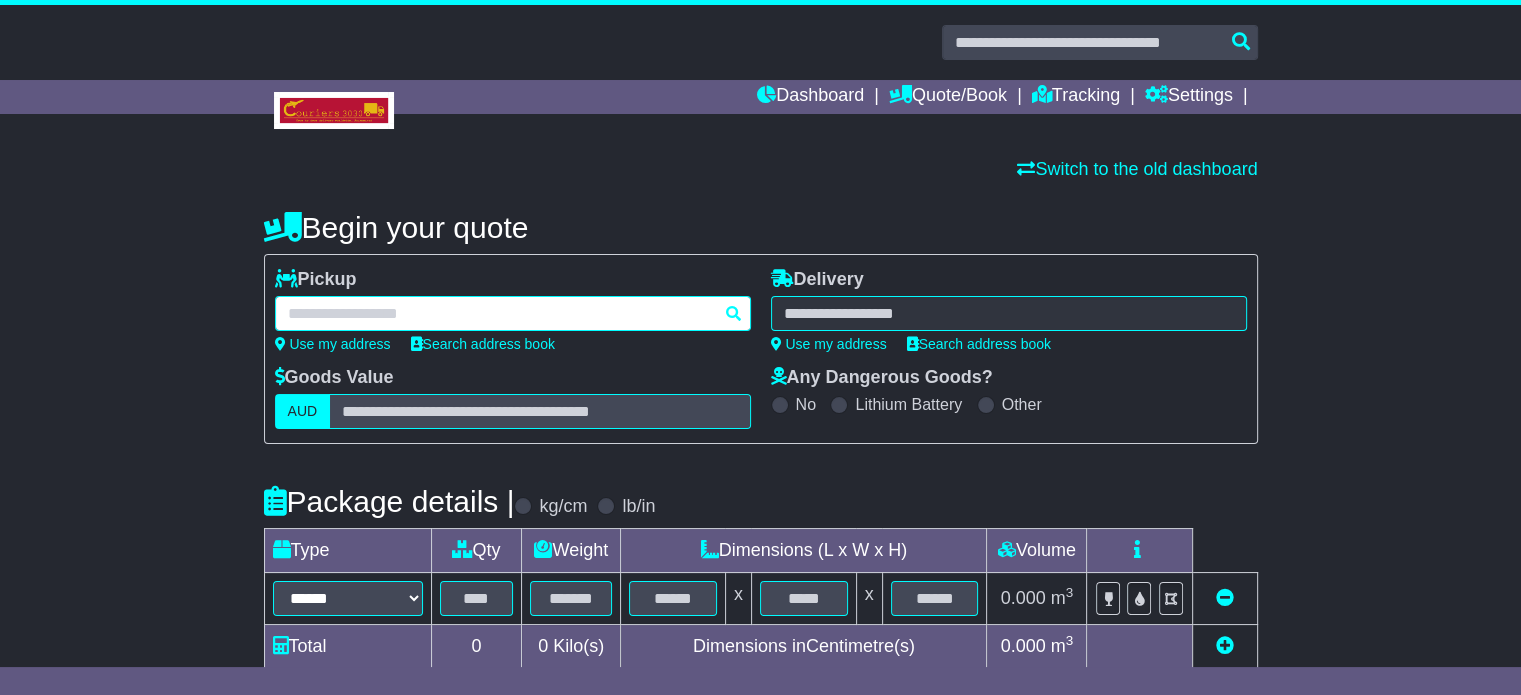 click at bounding box center [513, 313] 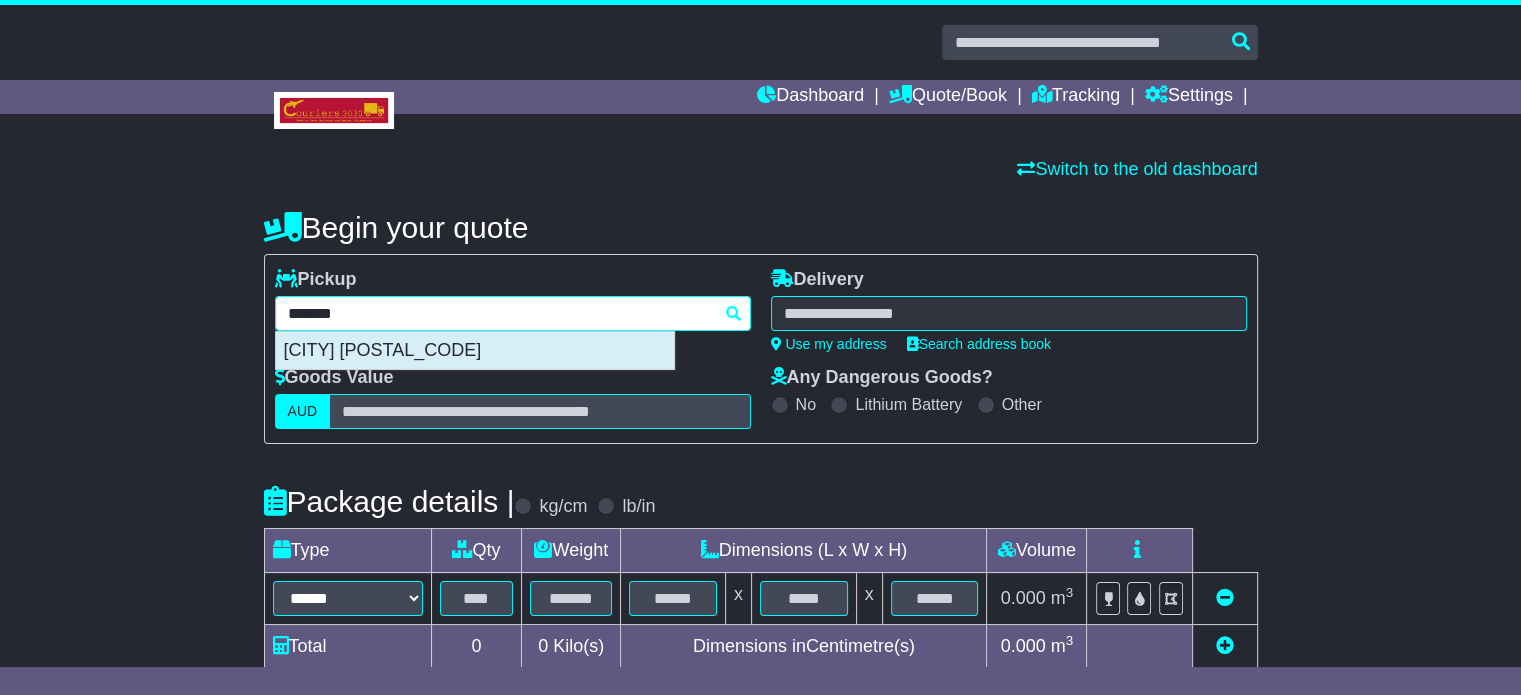 click on "[CITY] [POSTAL_CODE]" at bounding box center (475, 351) 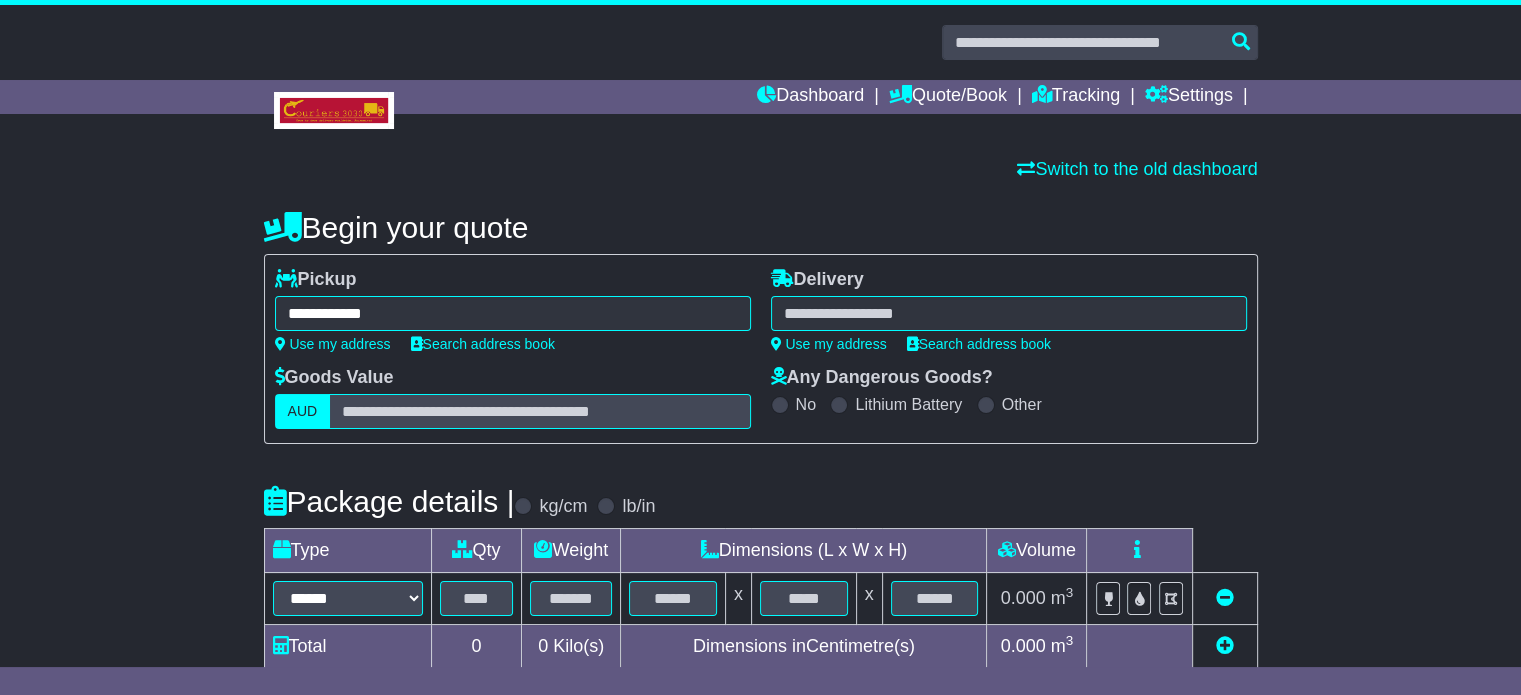 type on "**********" 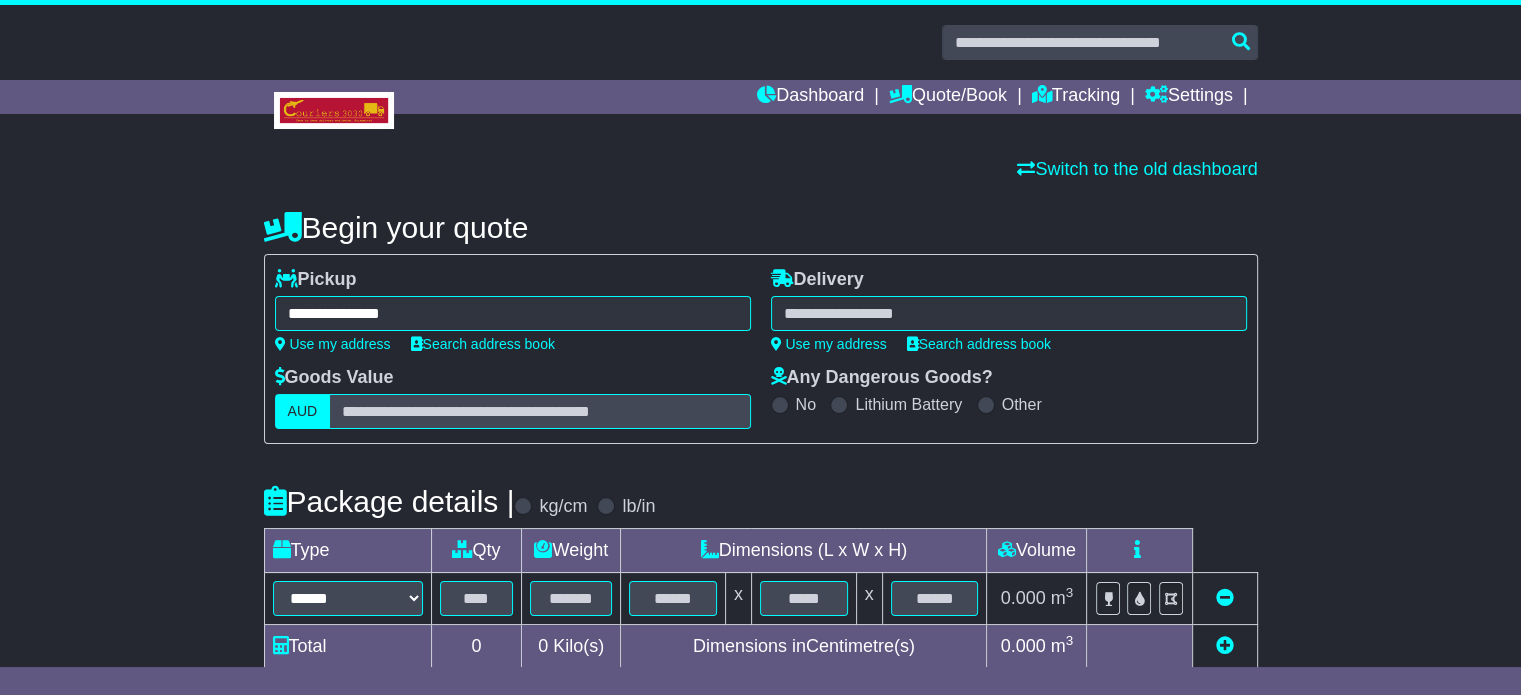 click at bounding box center [1009, 313] 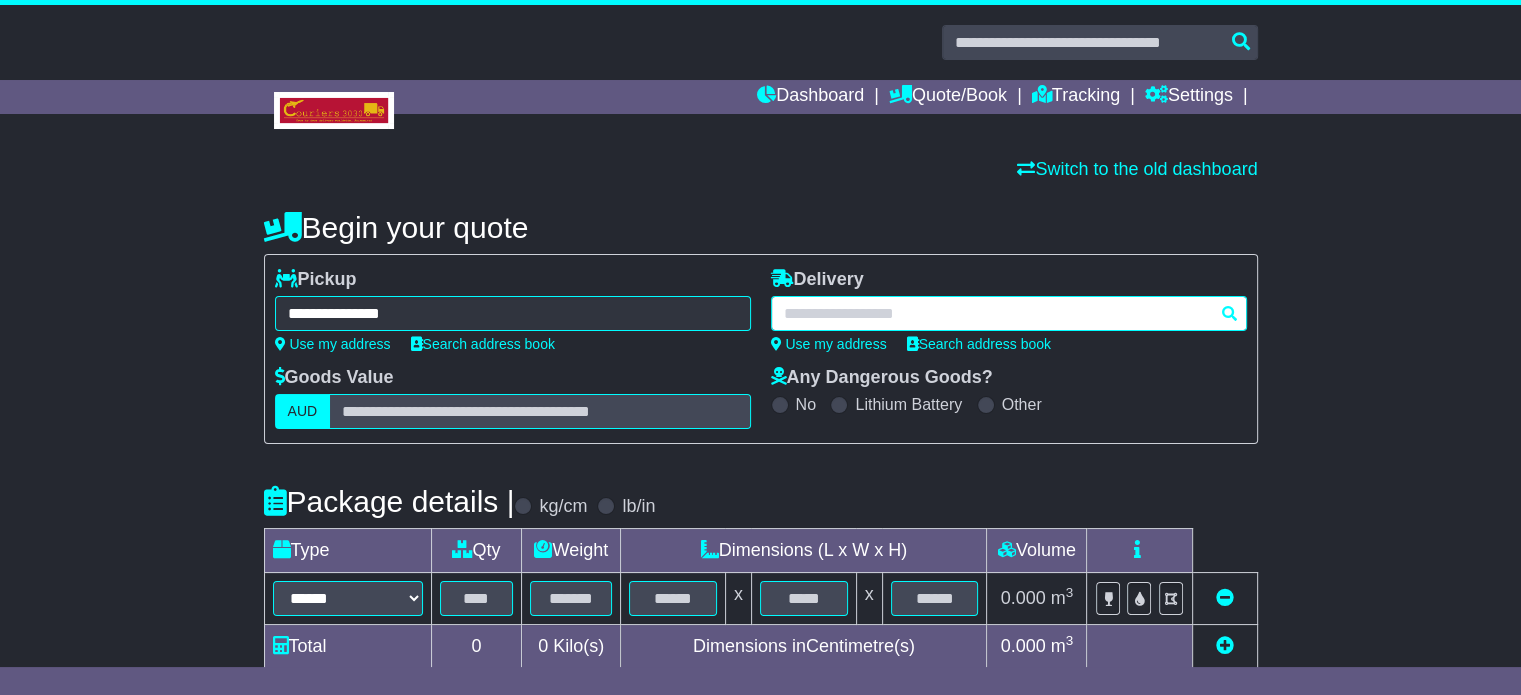 paste on "*******" 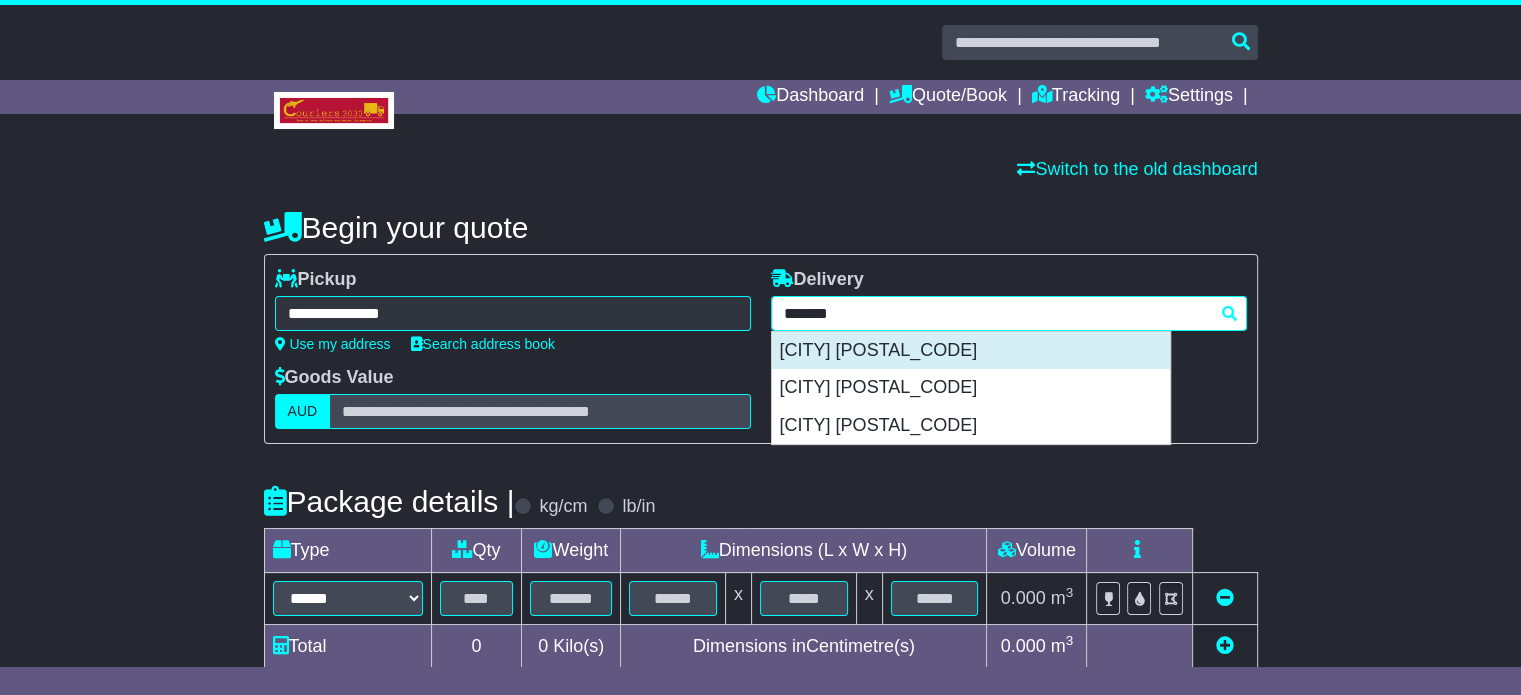 click on "[CITY] [POSTAL_CODE]" at bounding box center (971, 351) 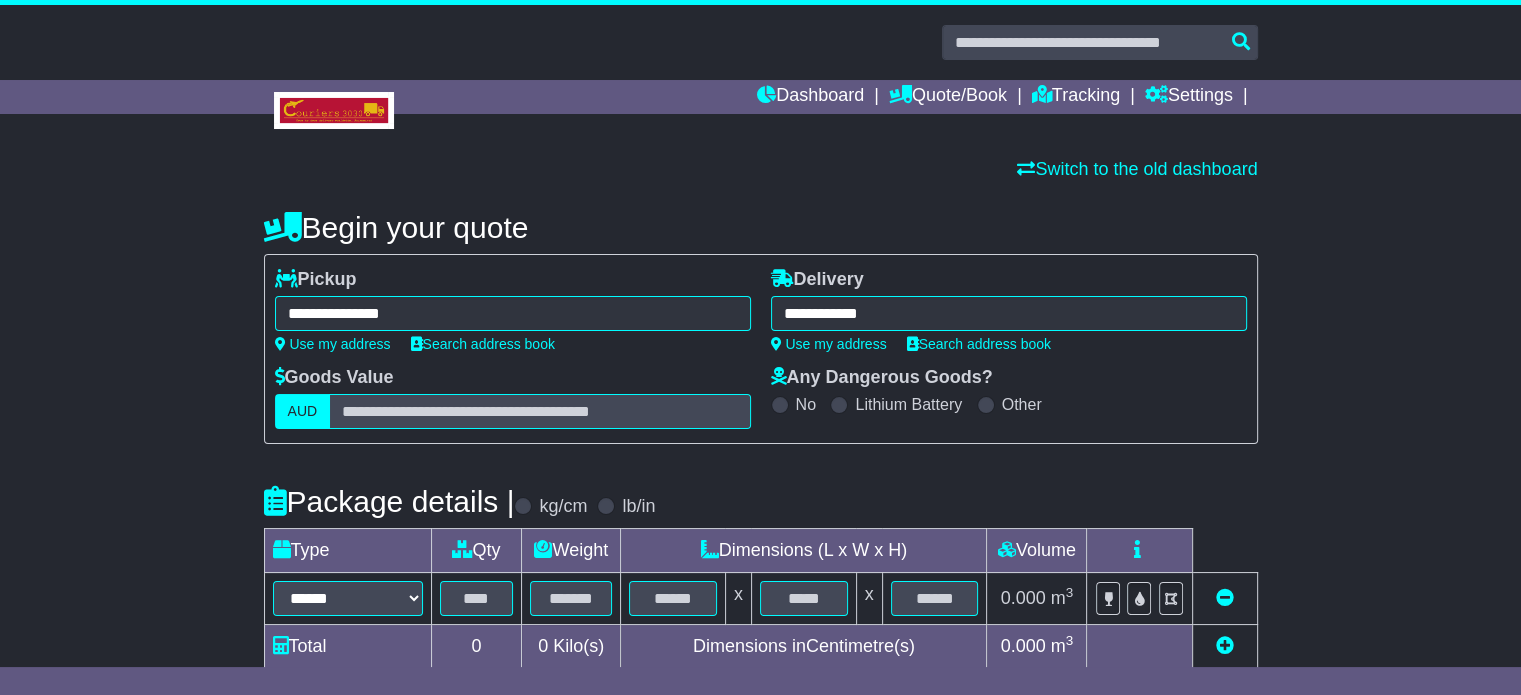 type on "**********" 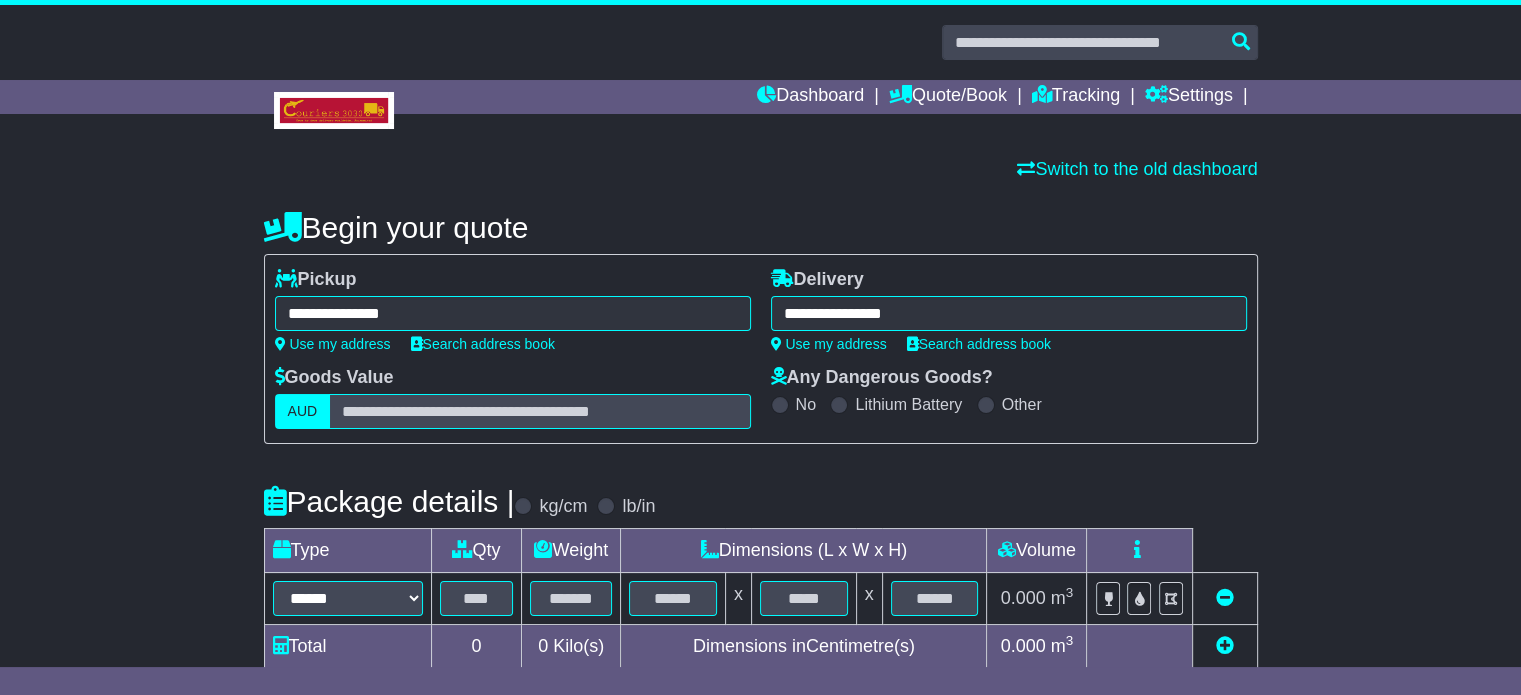 click on "**********" at bounding box center [761, 571] 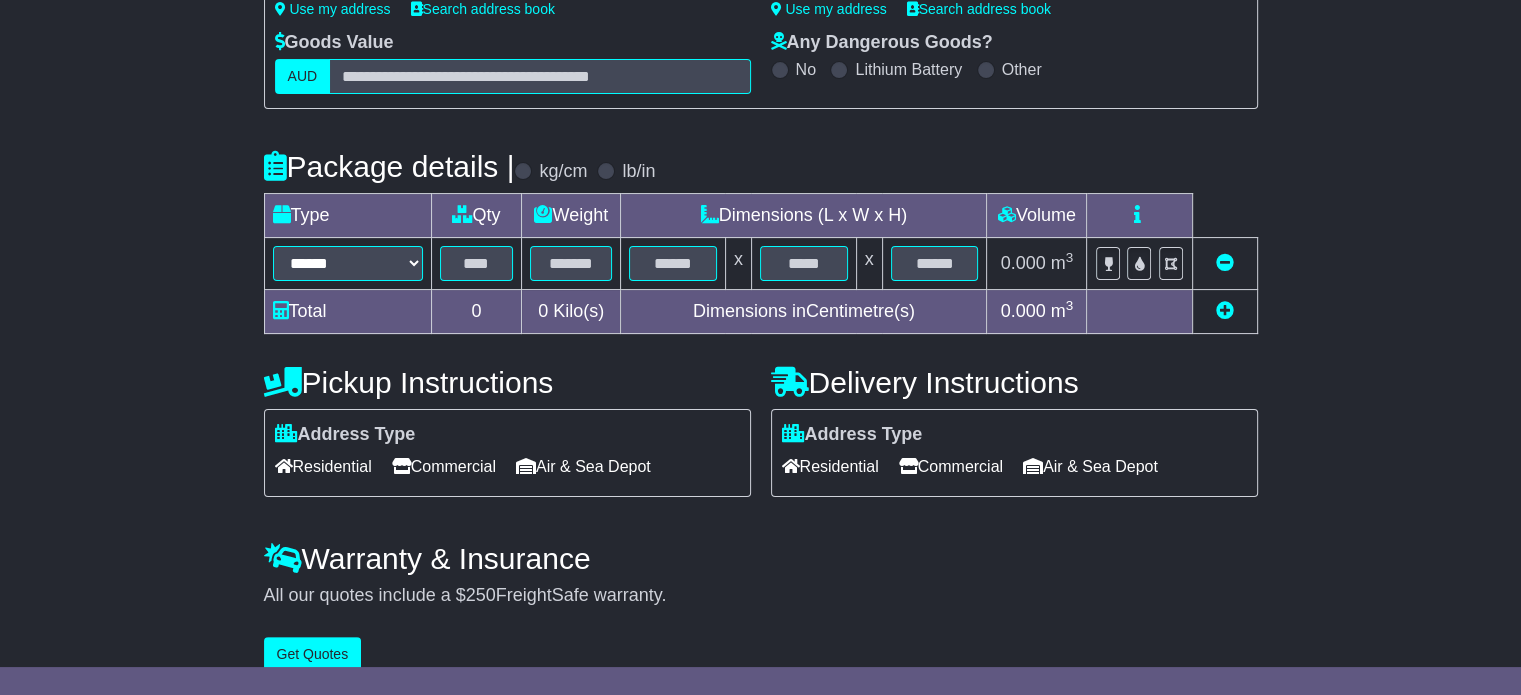 scroll, scrollTop: 360, scrollLeft: 0, axis: vertical 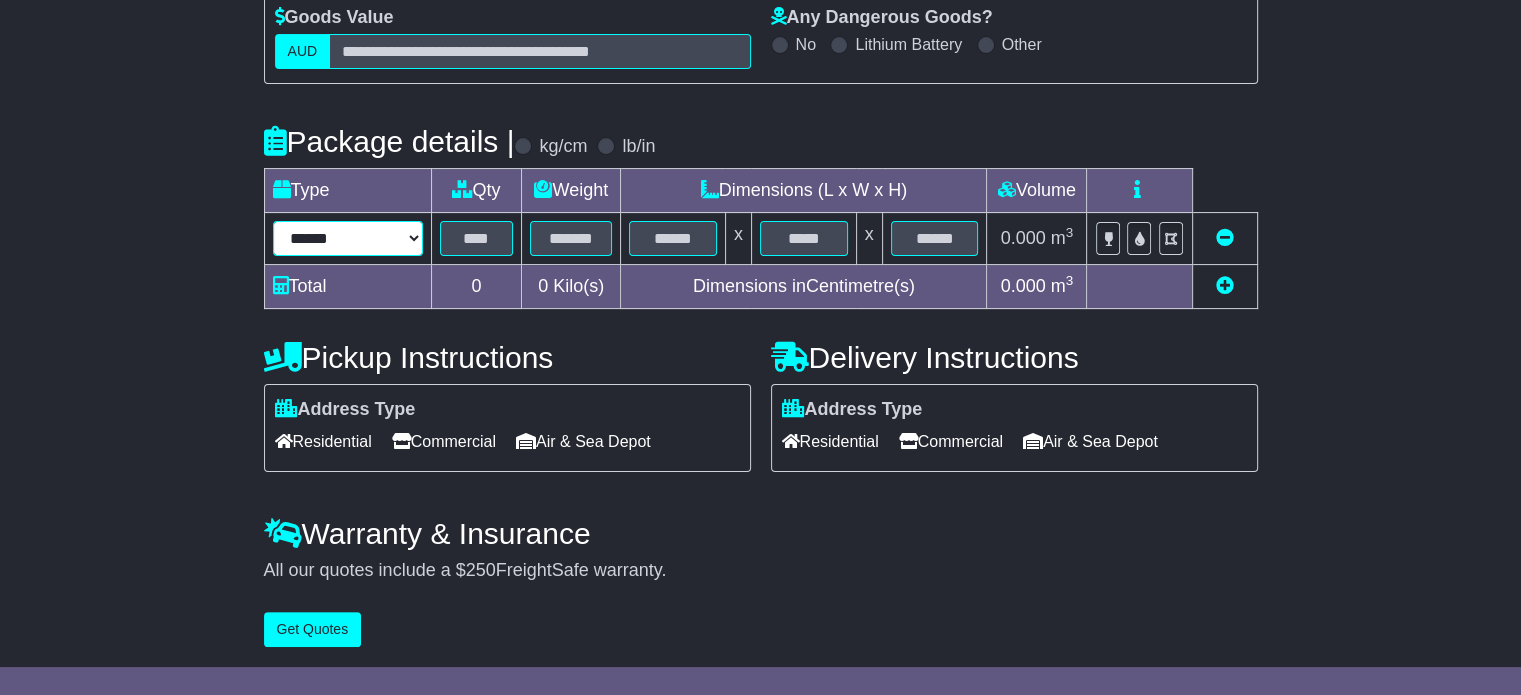 click on "****** ****** *** ******** ***** **** **** ****** *** *******" at bounding box center [348, 238] 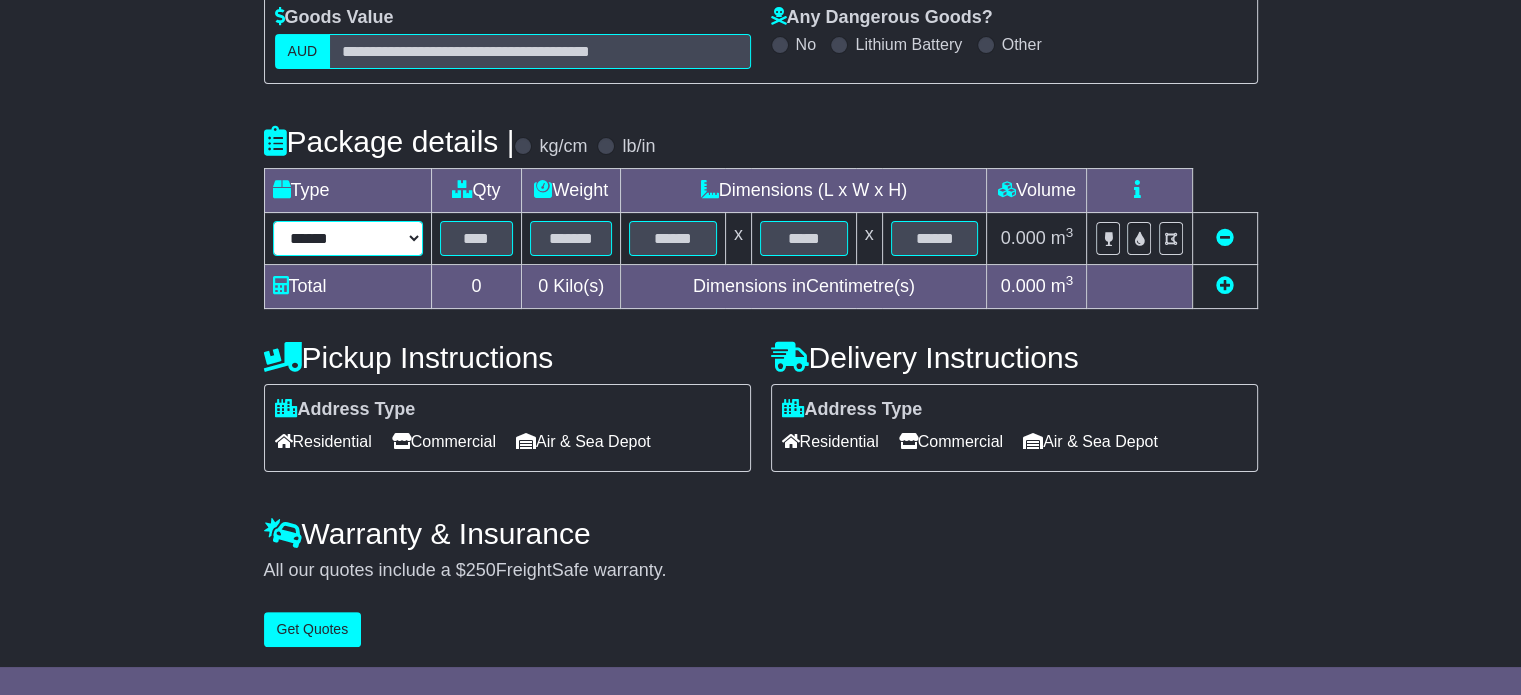 select on "*****" 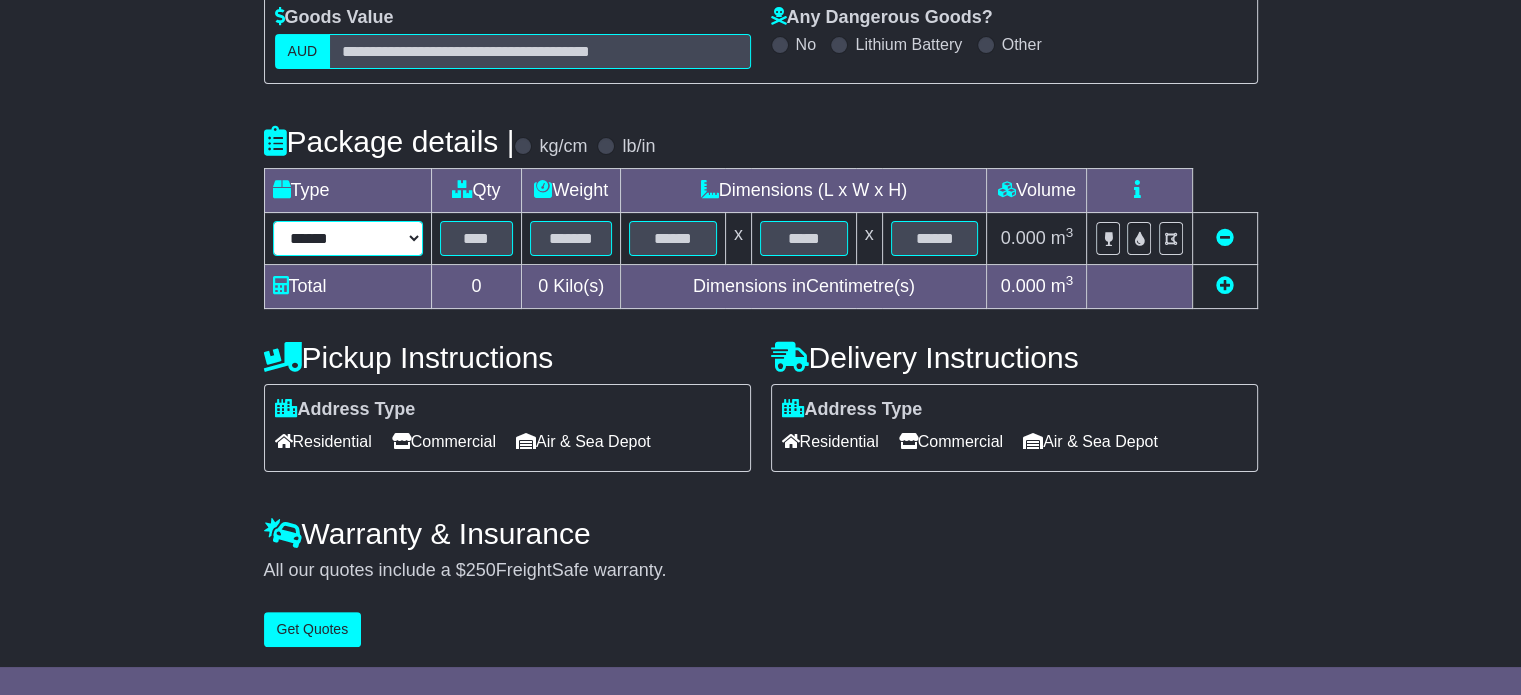 click on "****** ****** *** ******** ***** **** **** ****** *** *******" at bounding box center (348, 238) 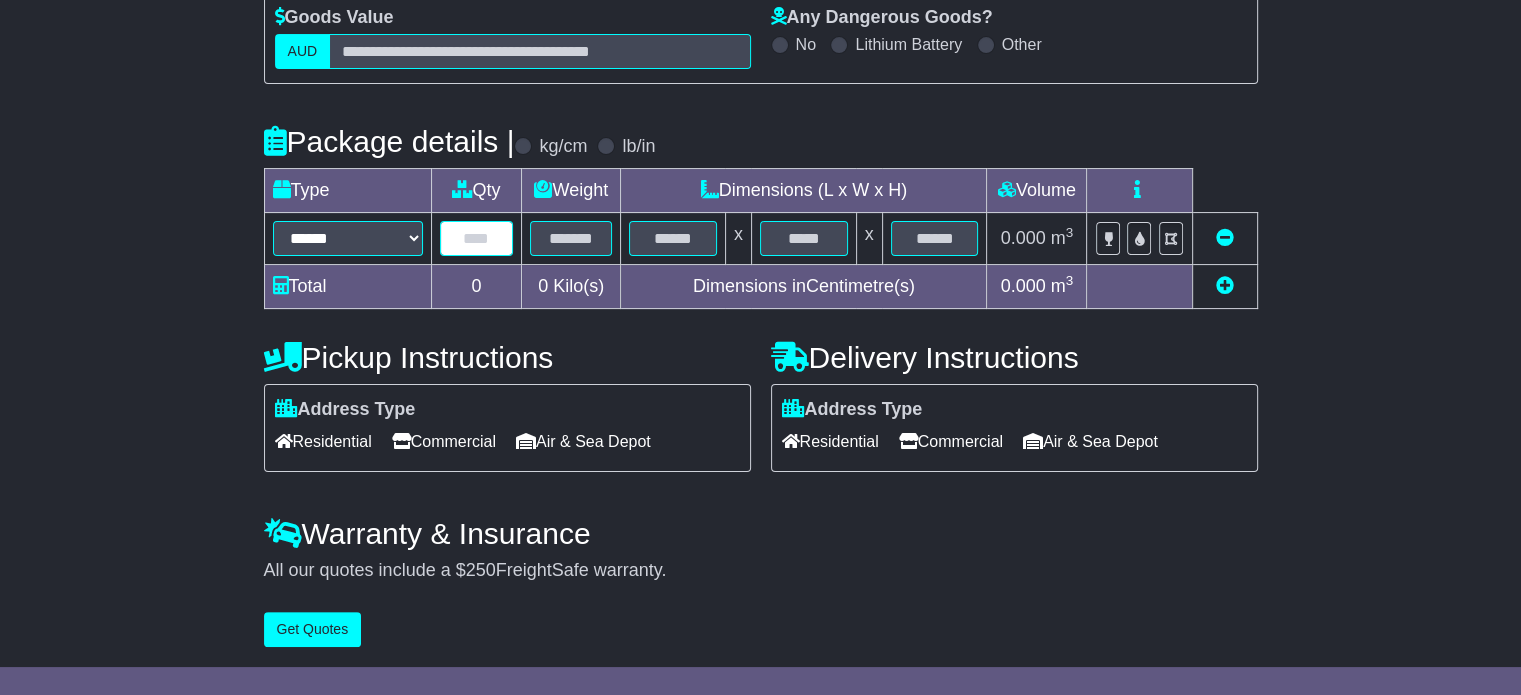 click at bounding box center [477, 238] 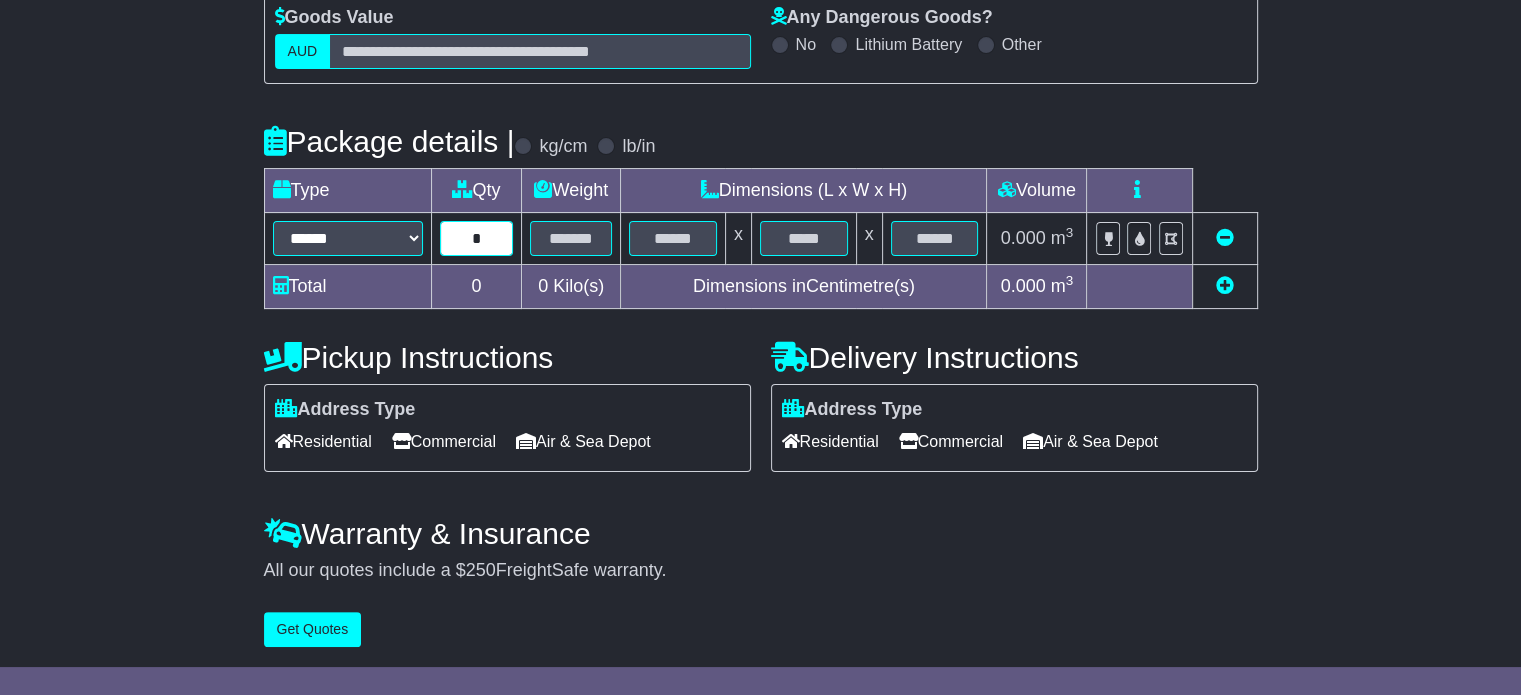 type on "*" 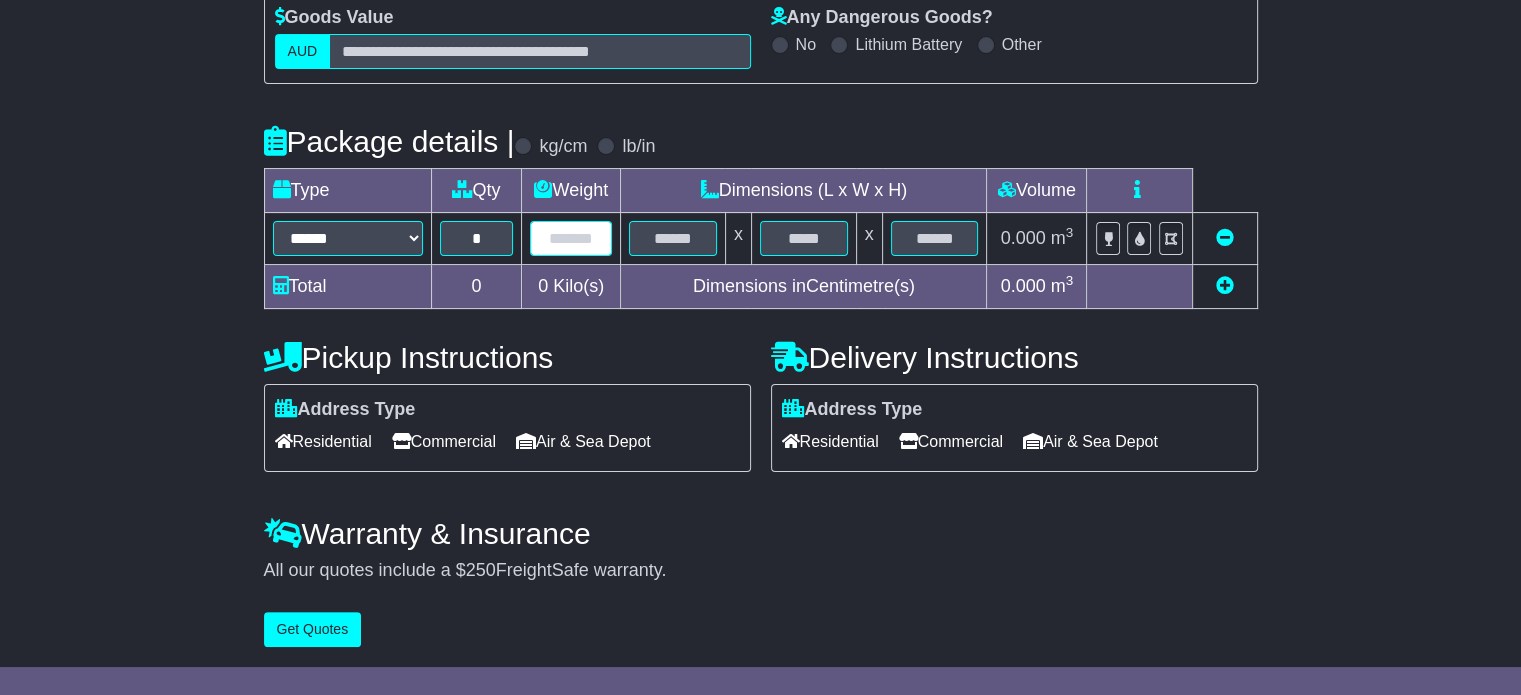 click at bounding box center [571, 238] 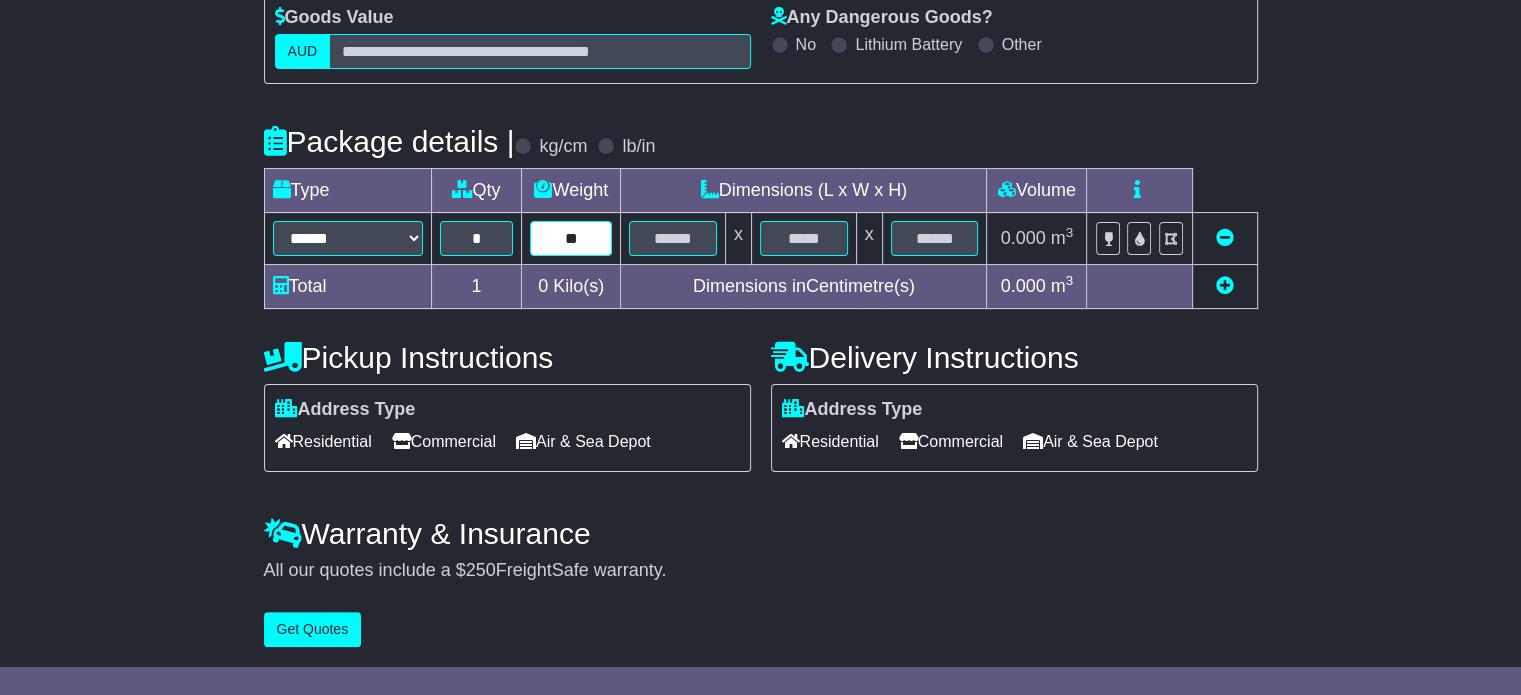 type on "**" 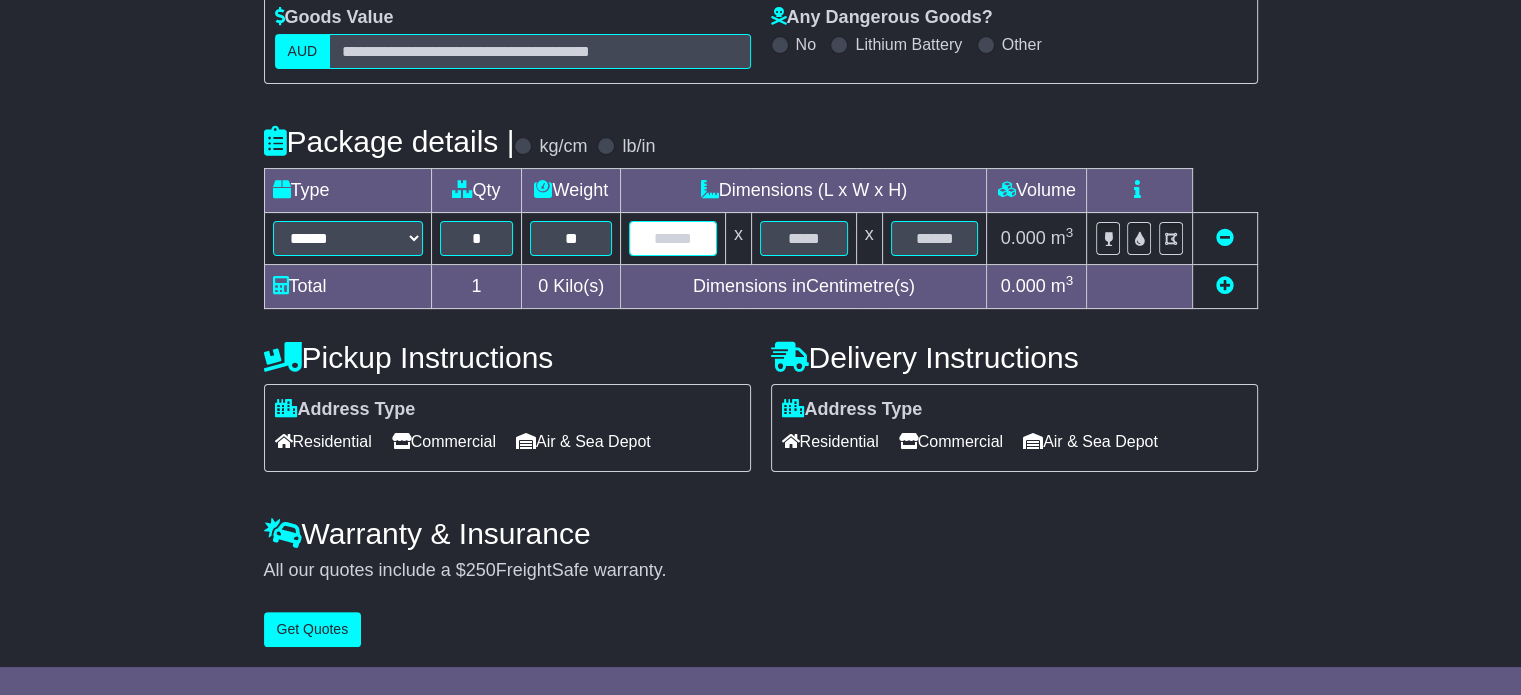click at bounding box center (673, 238) 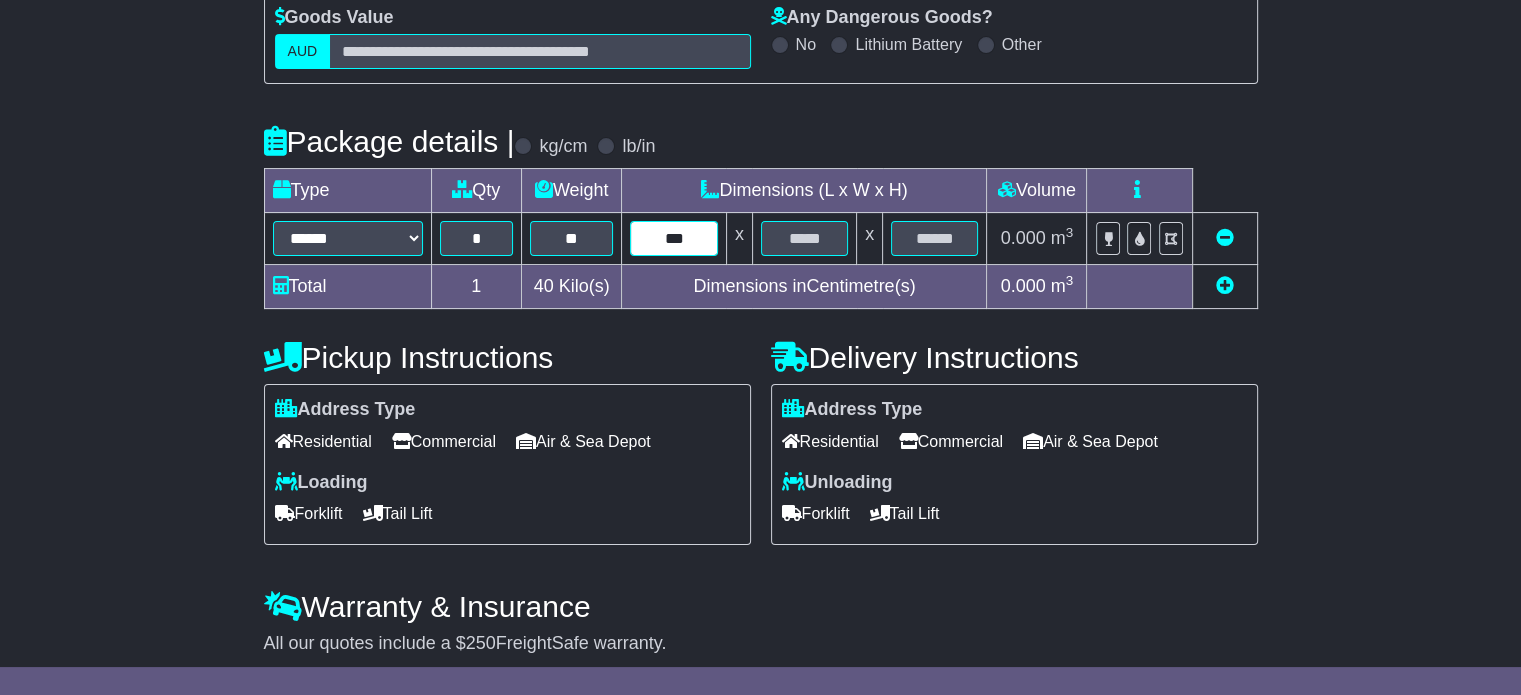 type on "***" 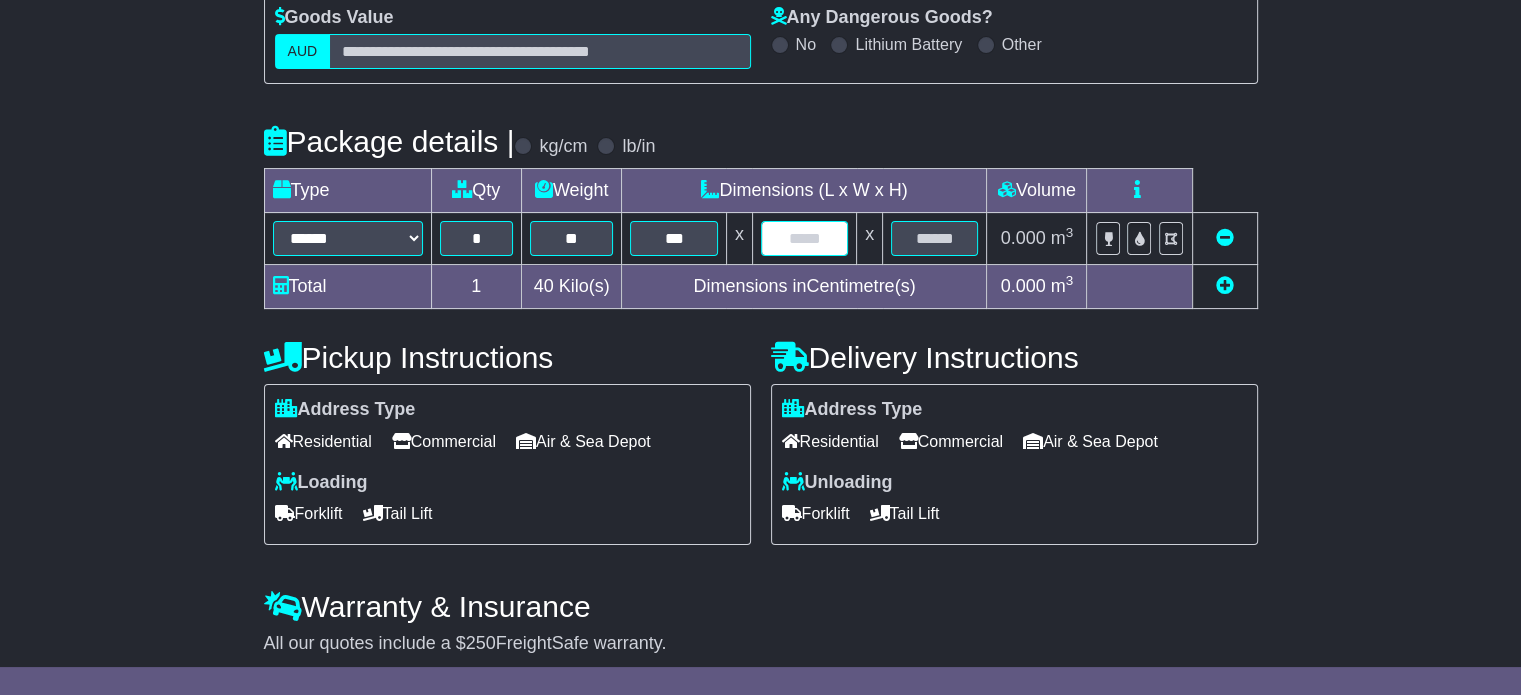 click at bounding box center (804, 238) 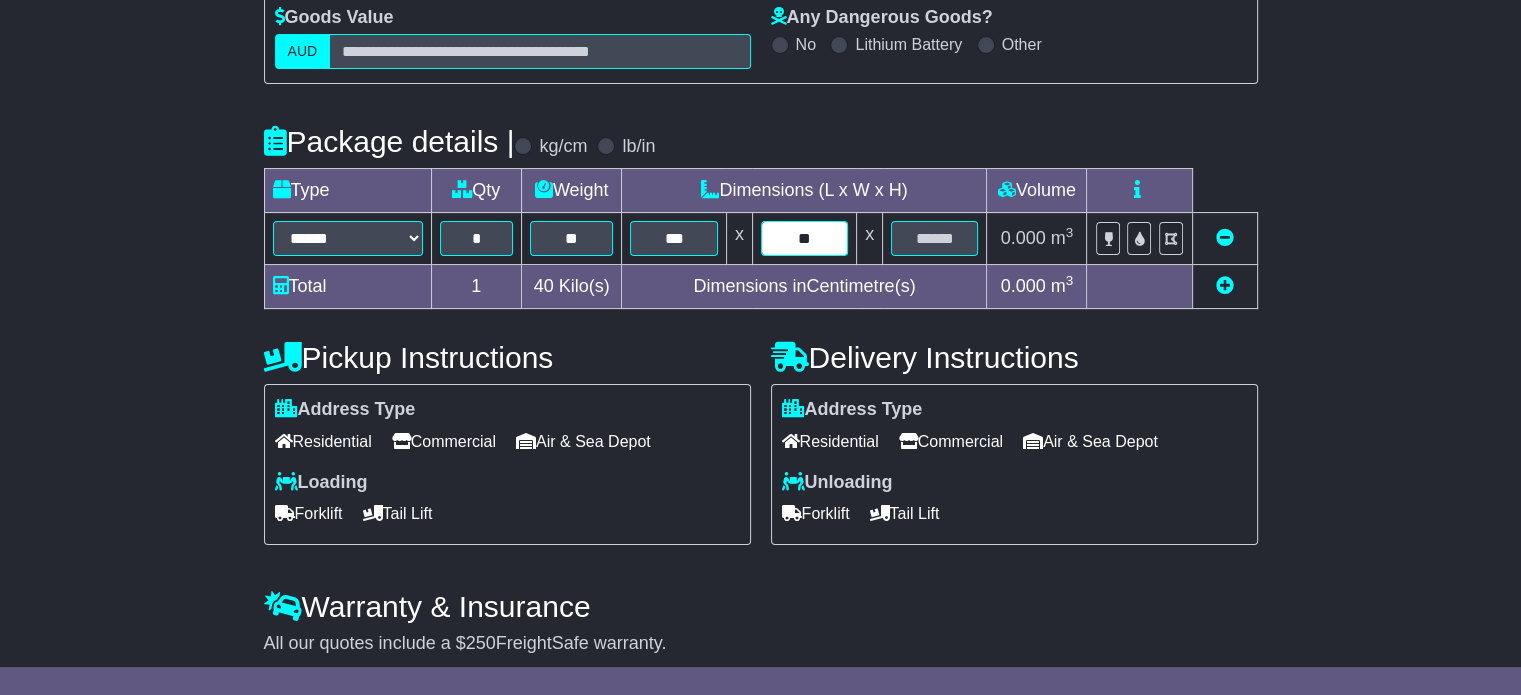 type on "**" 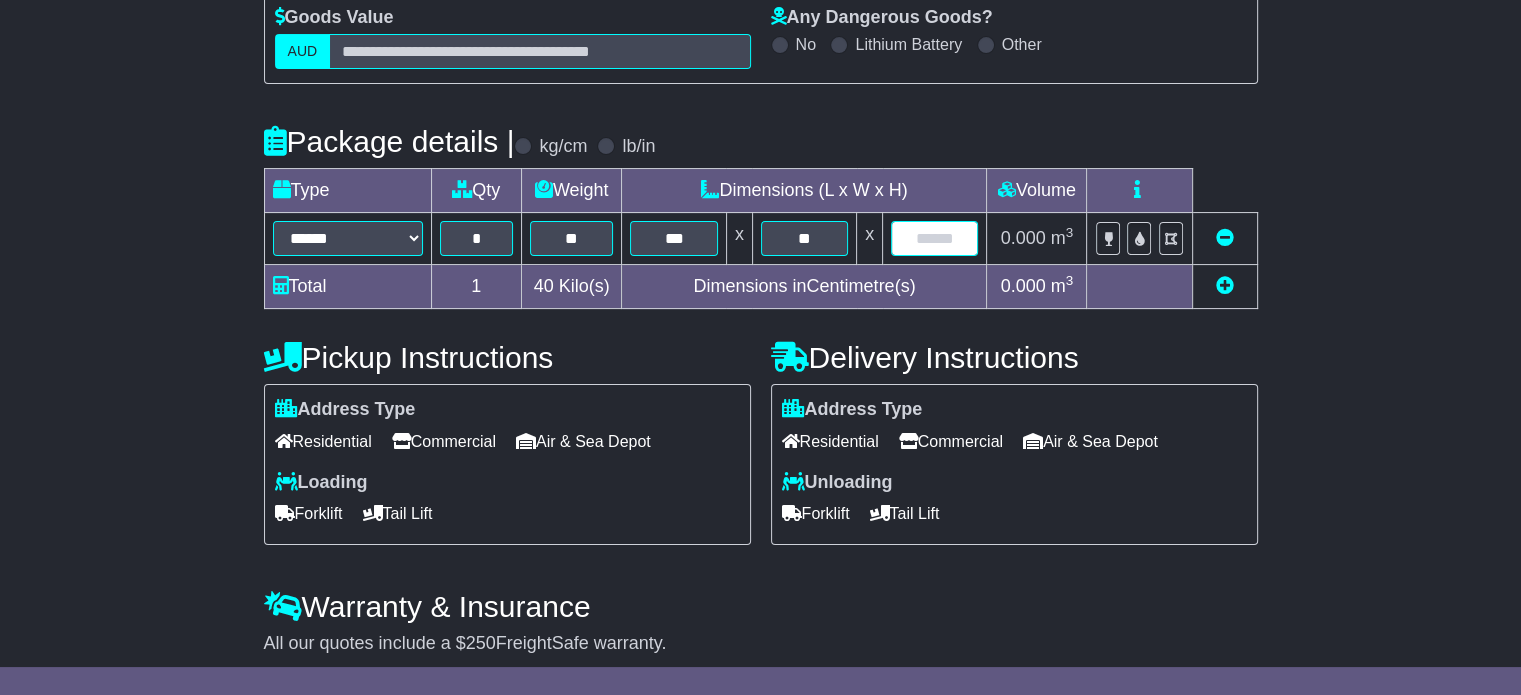 click at bounding box center [934, 238] 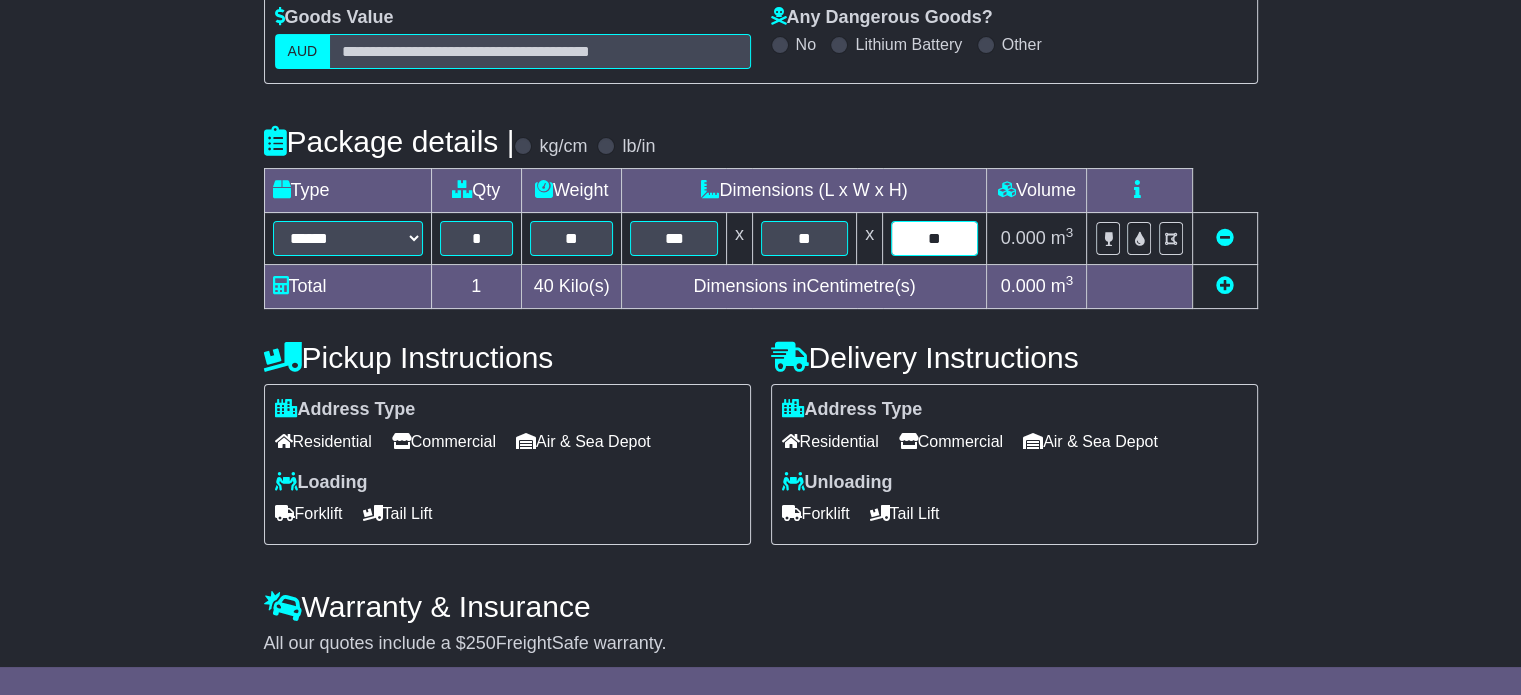 type on "**" 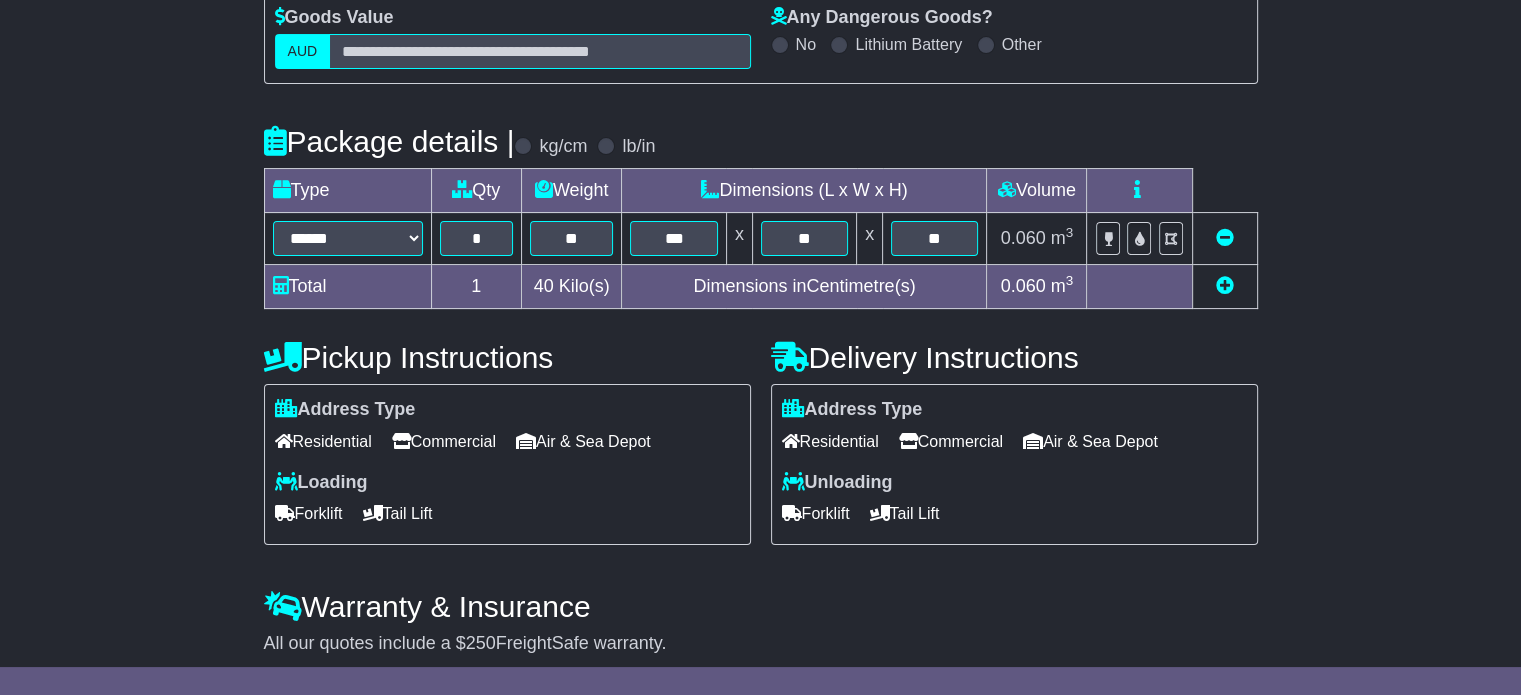 click on "Residential" at bounding box center (323, 441) 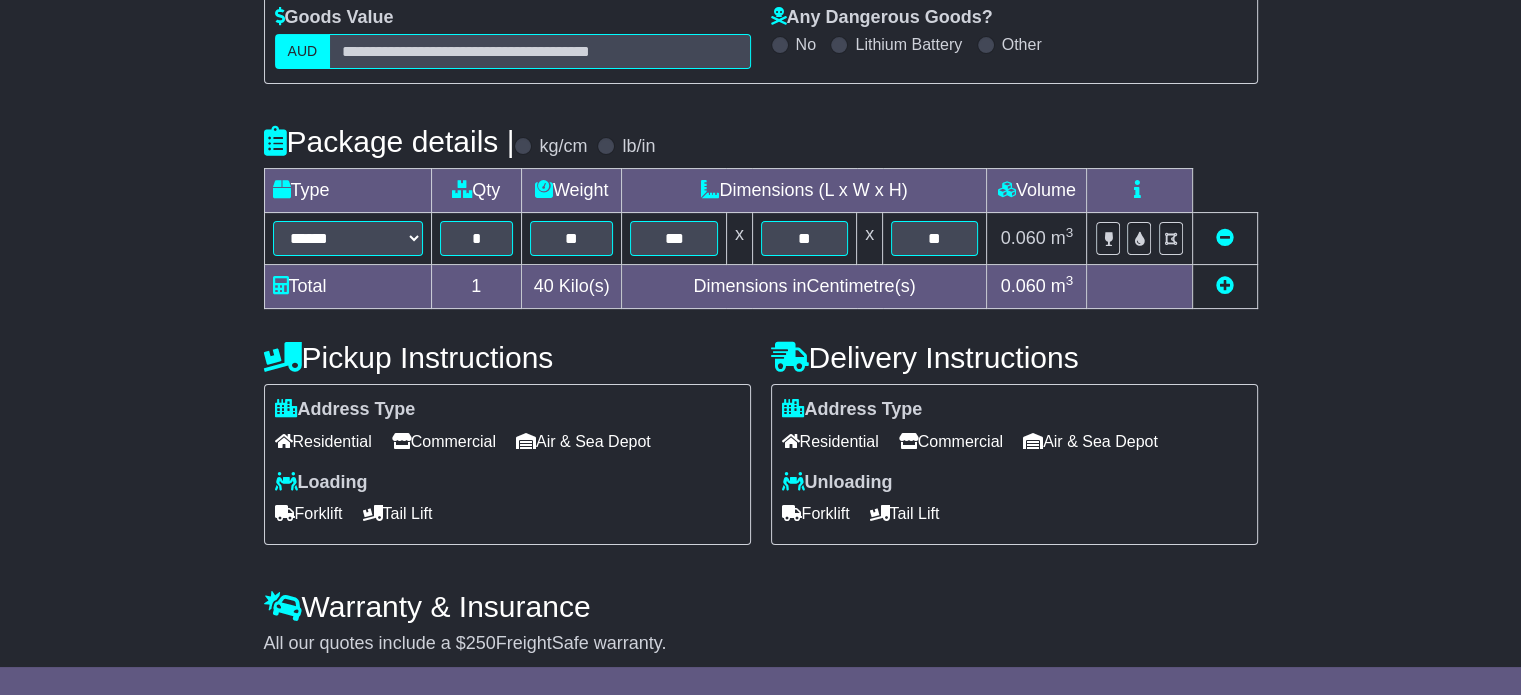 click on "Commercial" at bounding box center [951, 441] 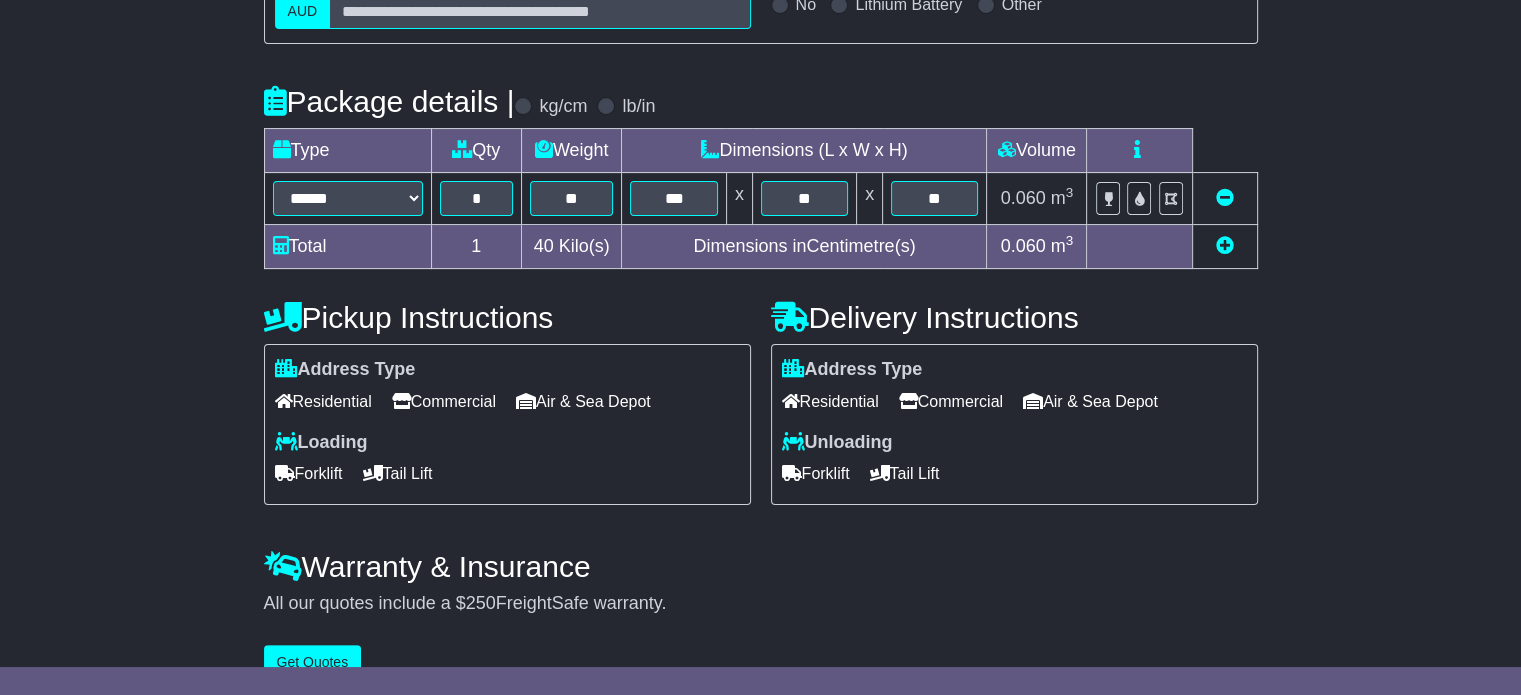 scroll, scrollTop: 436, scrollLeft: 0, axis: vertical 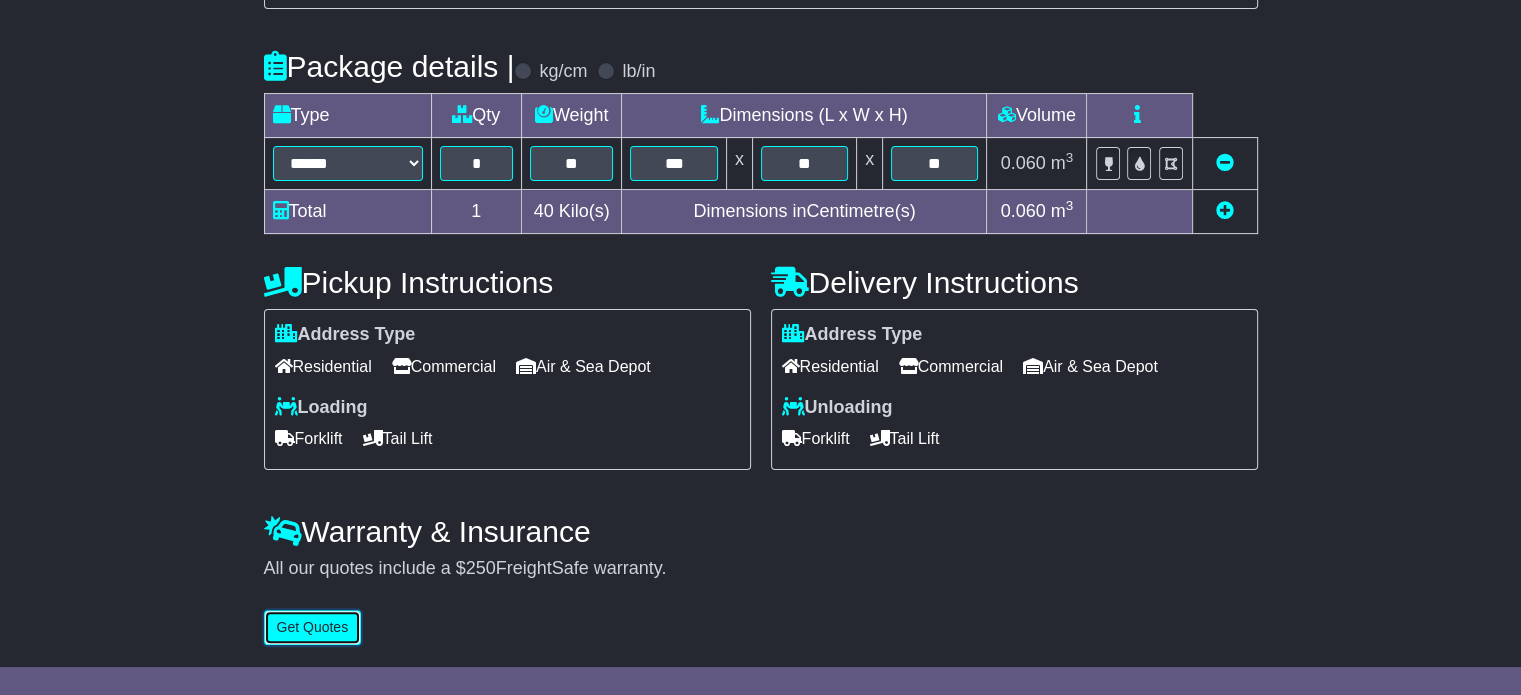 click on "Get Quotes" at bounding box center (313, 627) 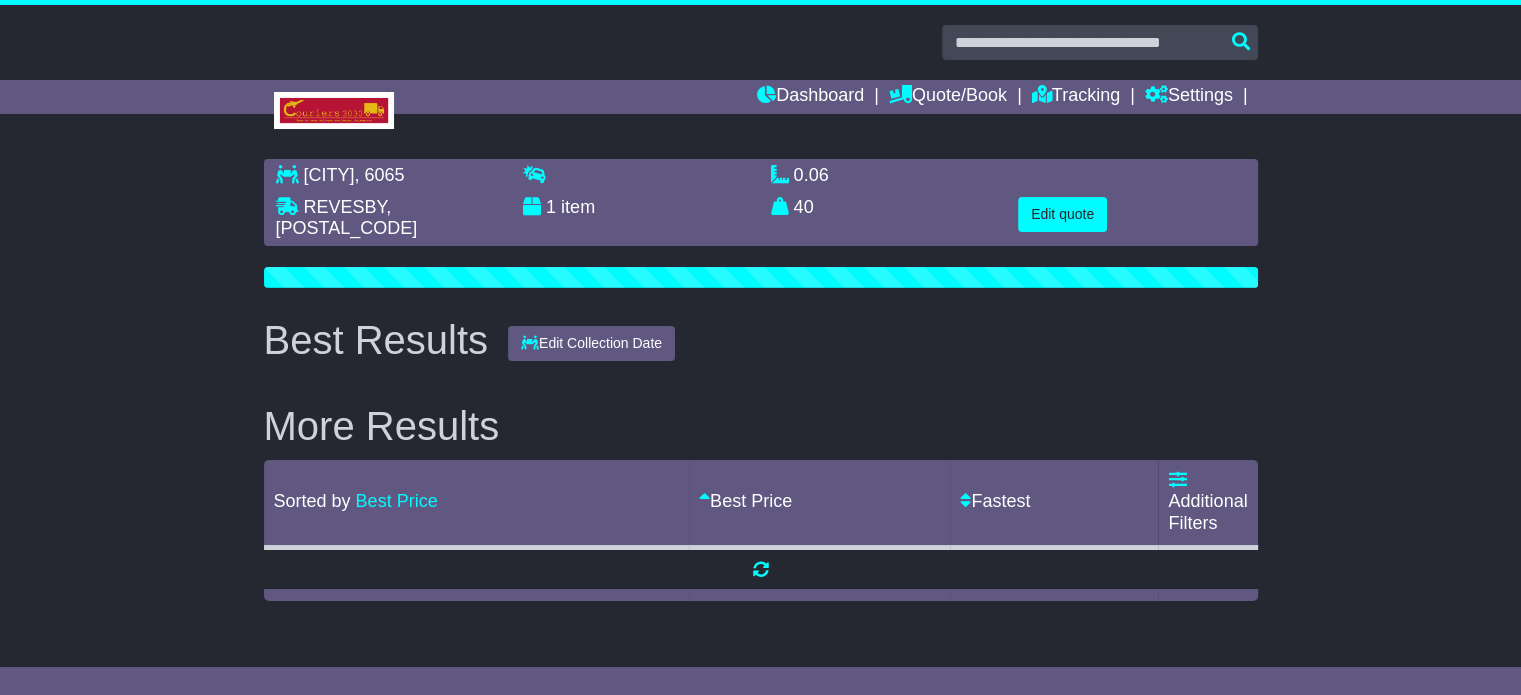 scroll, scrollTop: 0, scrollLeft: 0, axis: both 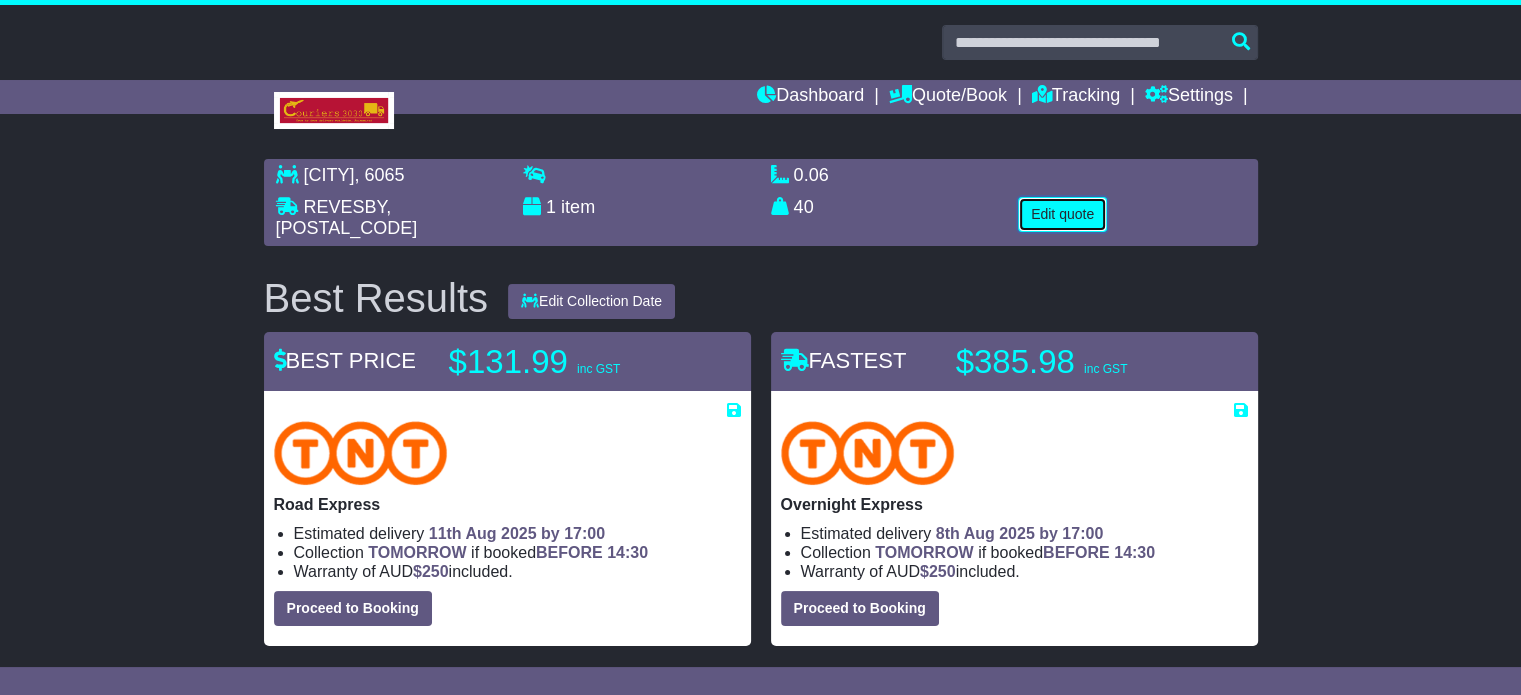 click on "Edit quote" at bounding box center [1062, 214] 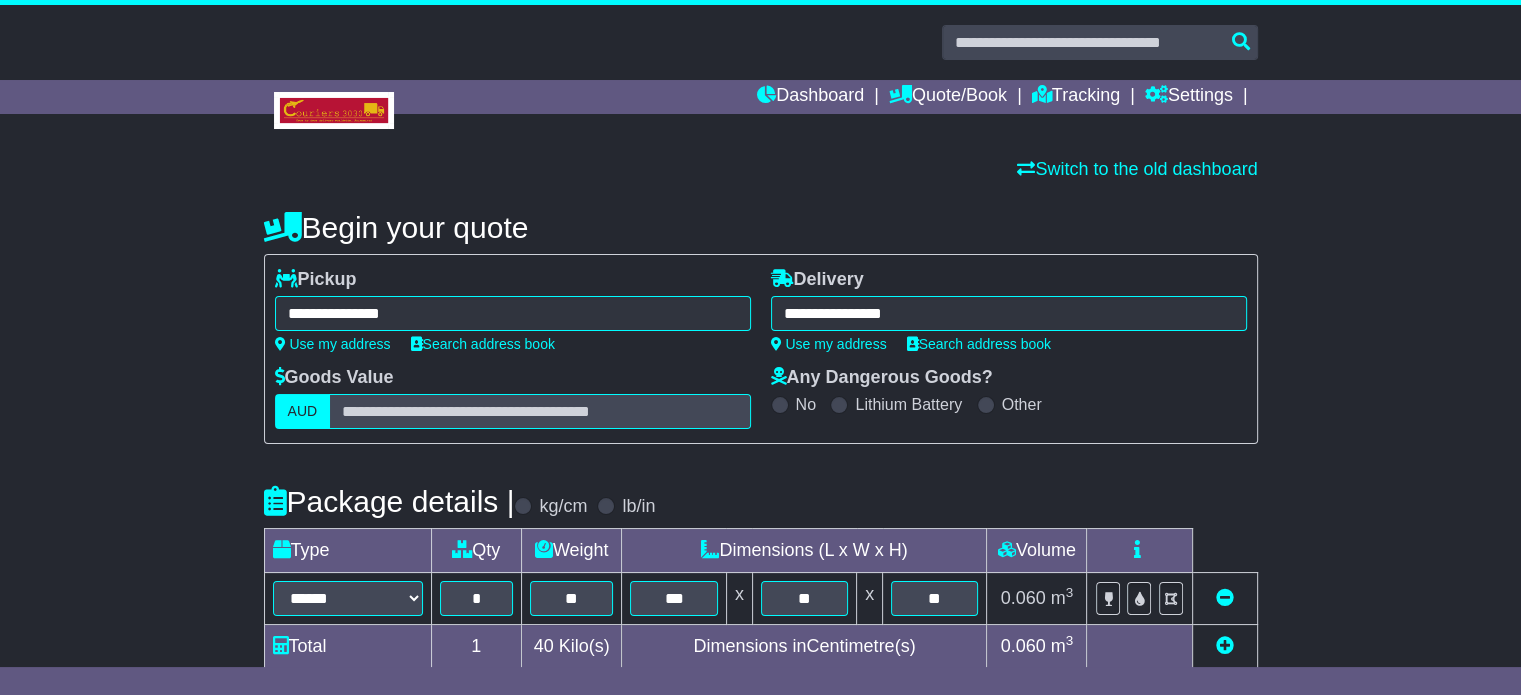 click on "**********" at bounding box center [760, 640] 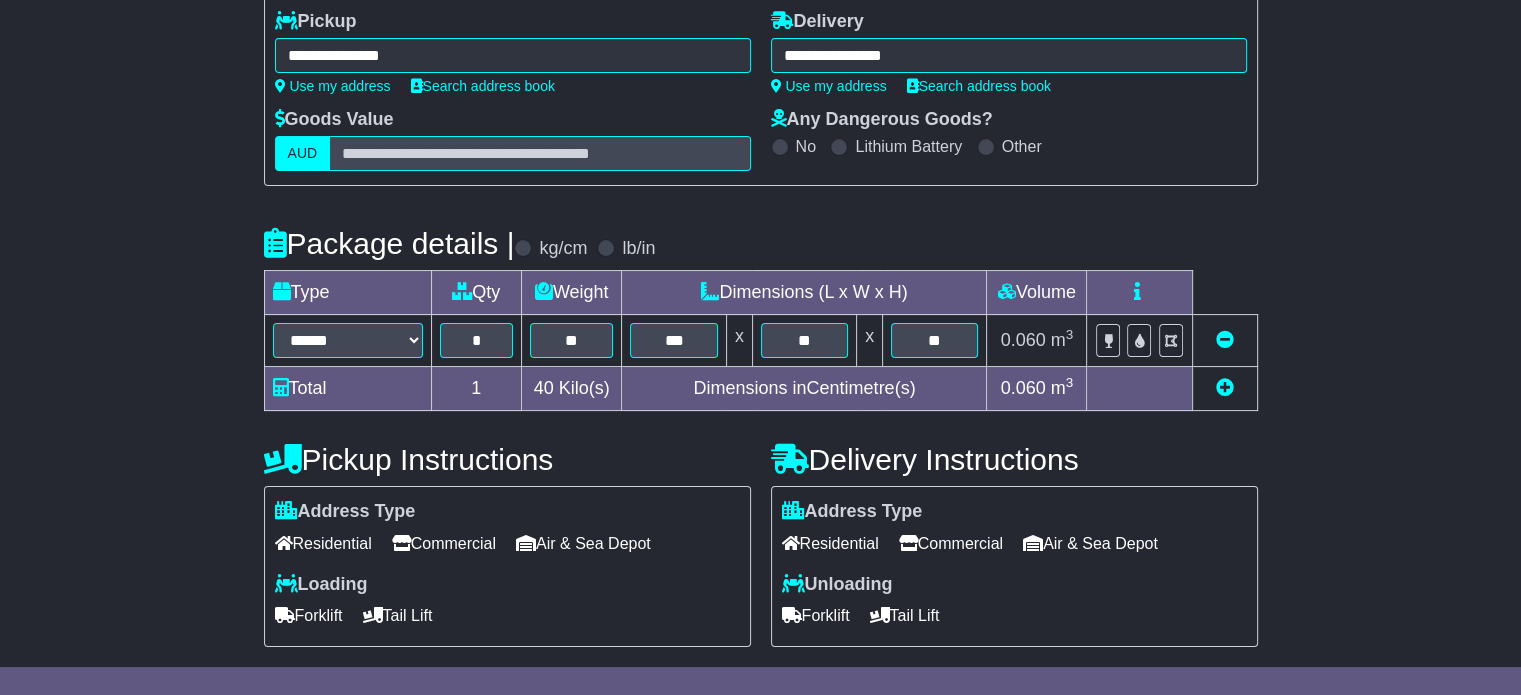 scroll, scrollTop: 436, scrollLeft: 0, axis: vertical 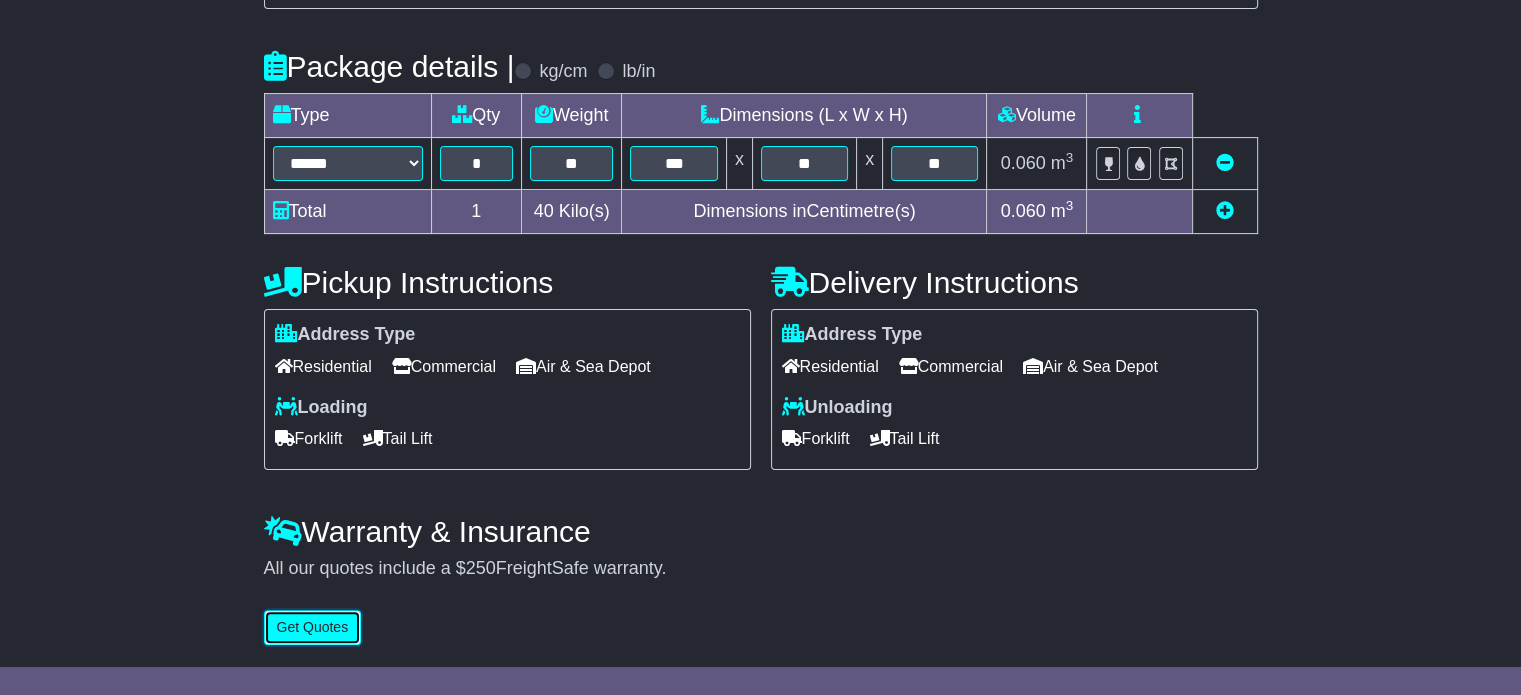 click on "Get Quotes" at bounding box center (313, 627) 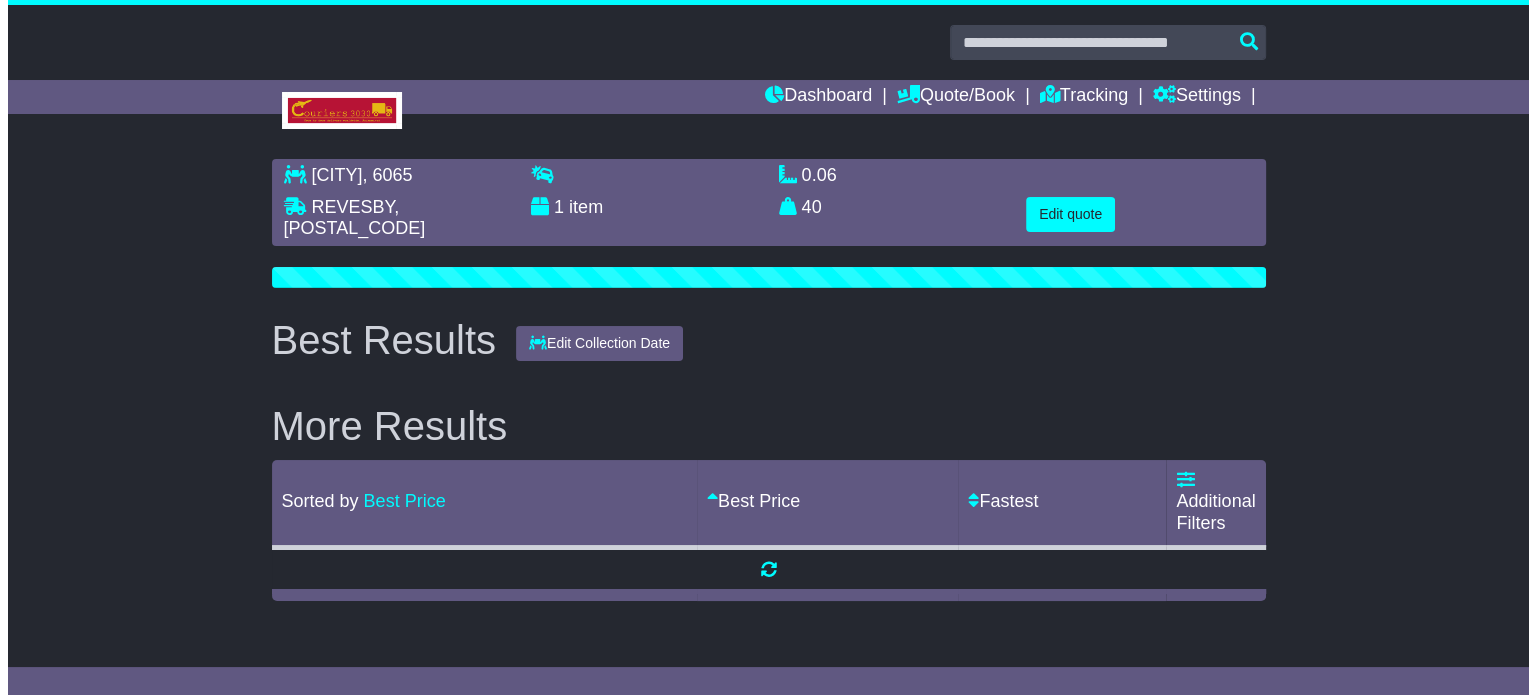 scroll, scrollTop: 0, scrollLeft: 0, axis: both 